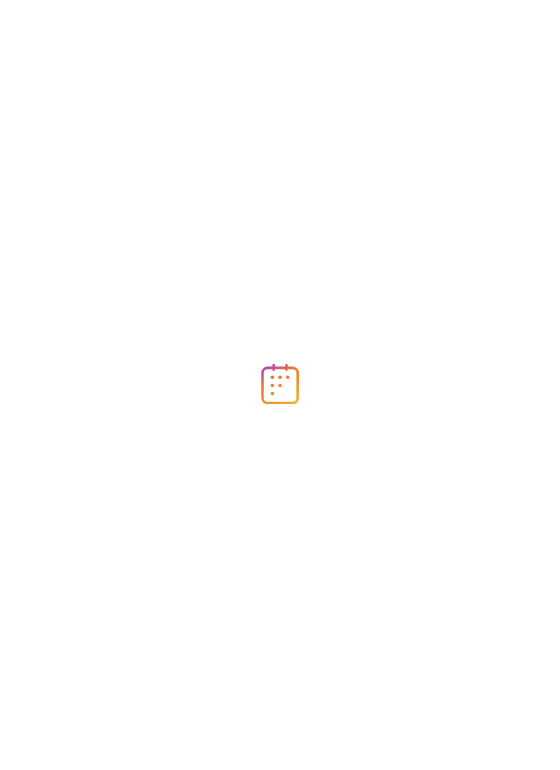 scroll, scrollTop: 0, scrollLeft: 0, axis: both 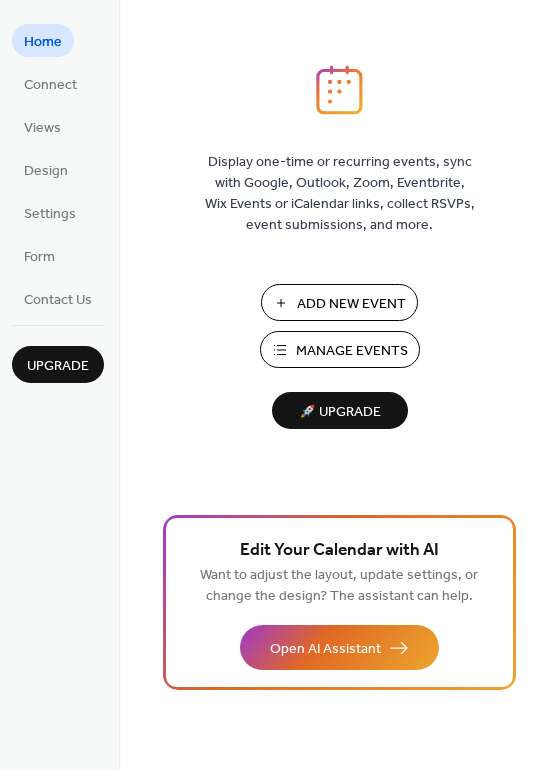 click on "Manage Events" at bounding box center (352, 351) 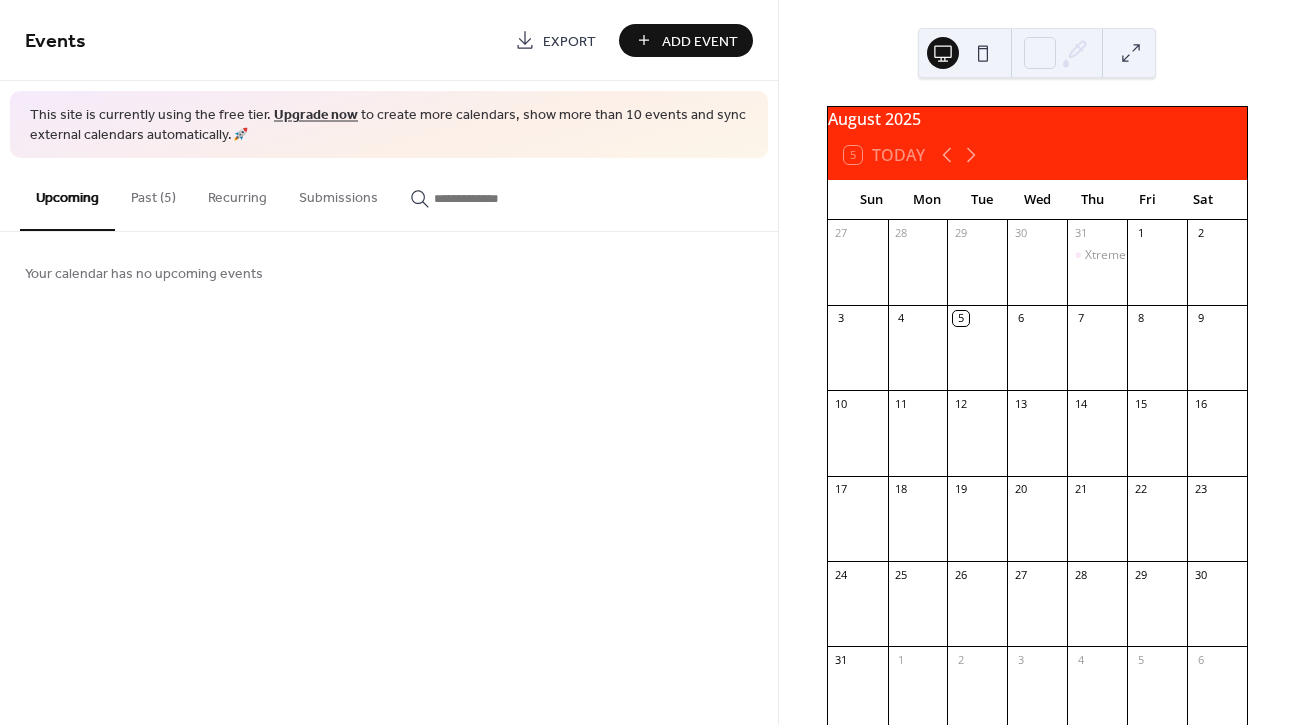 scroll, scrollTop: 0, scrollLeft: 0, axis: both 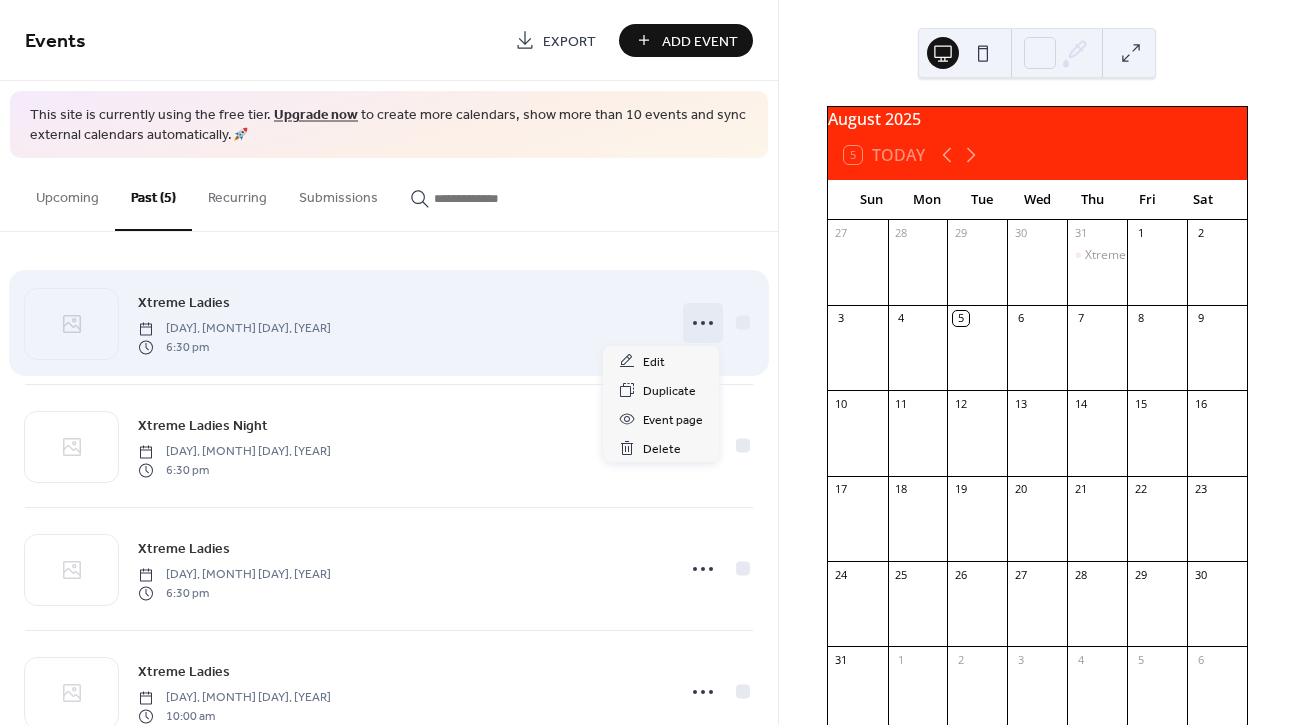 click 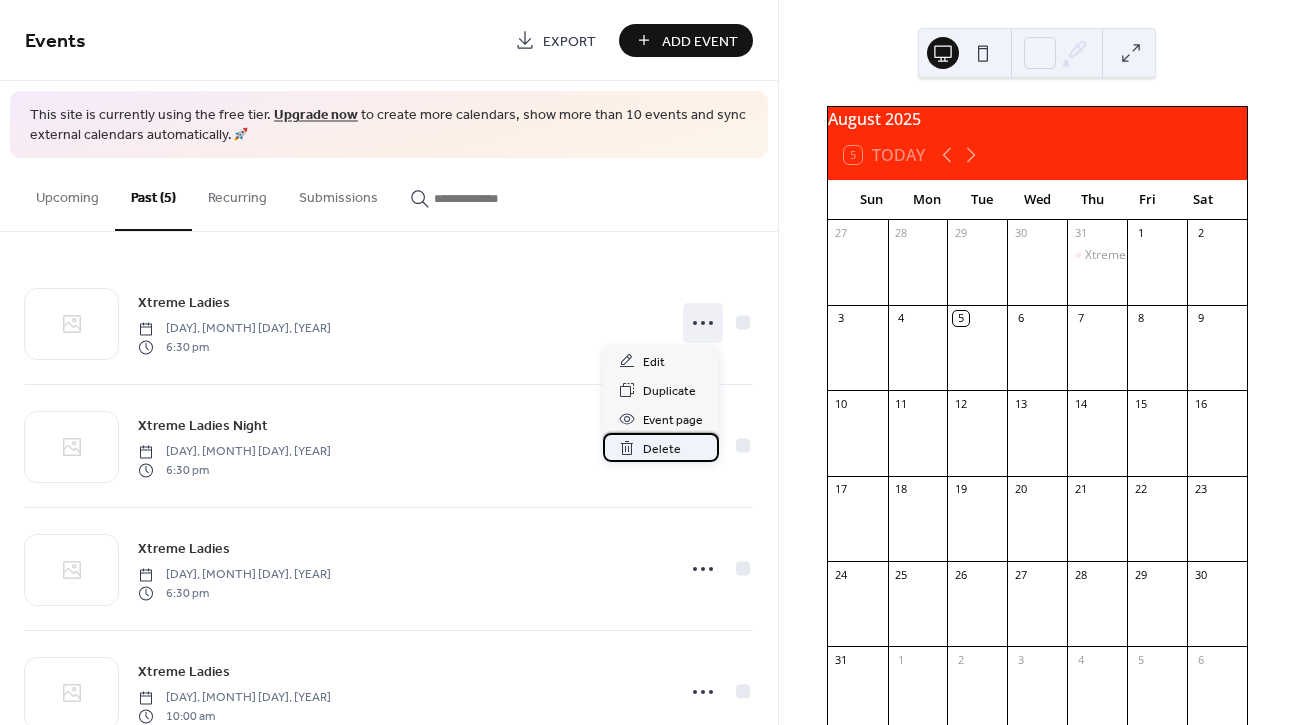 click on "Delete" at bounding box center (662, 449) 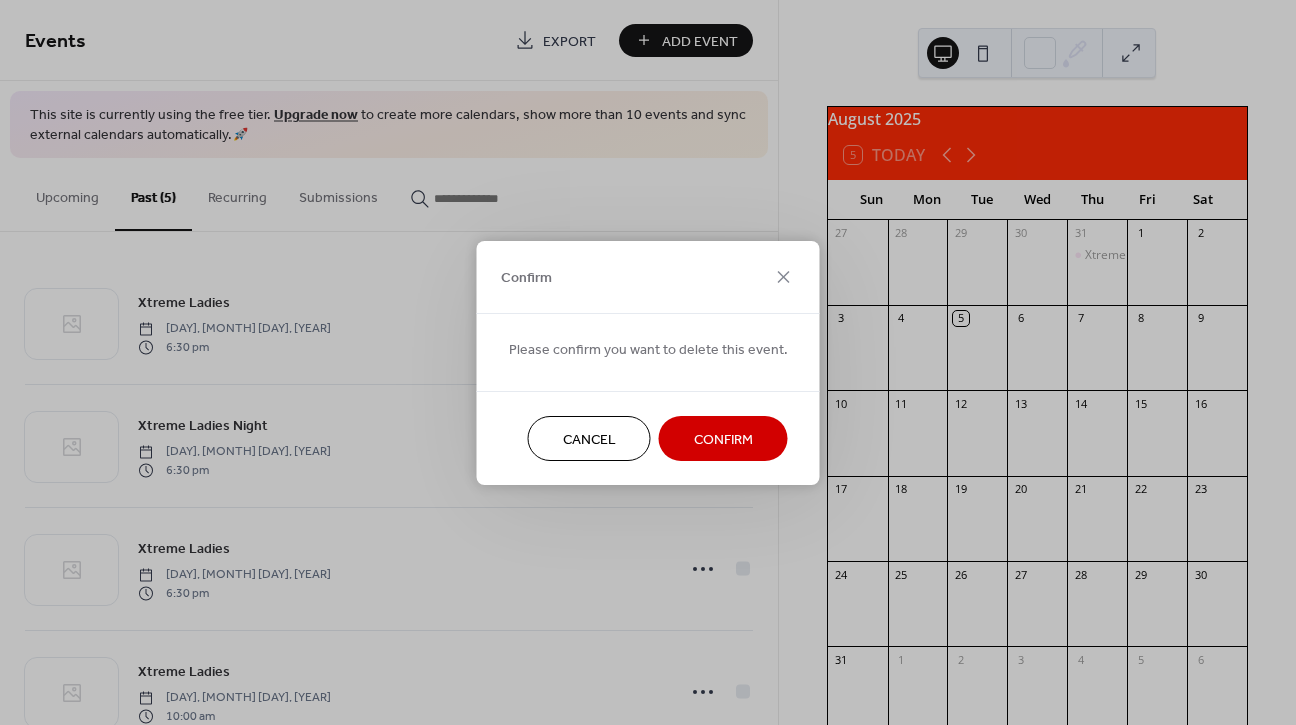 click on "Confirm" at bounding box center [723, 439] 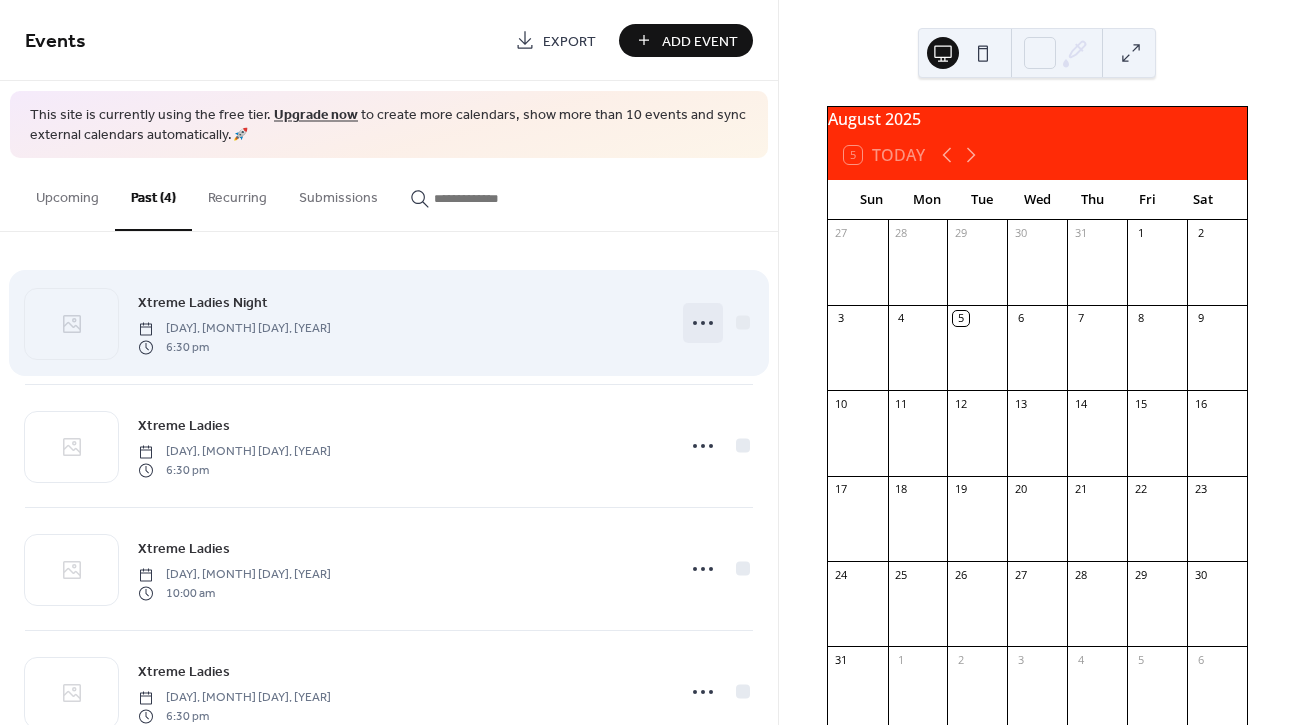 click 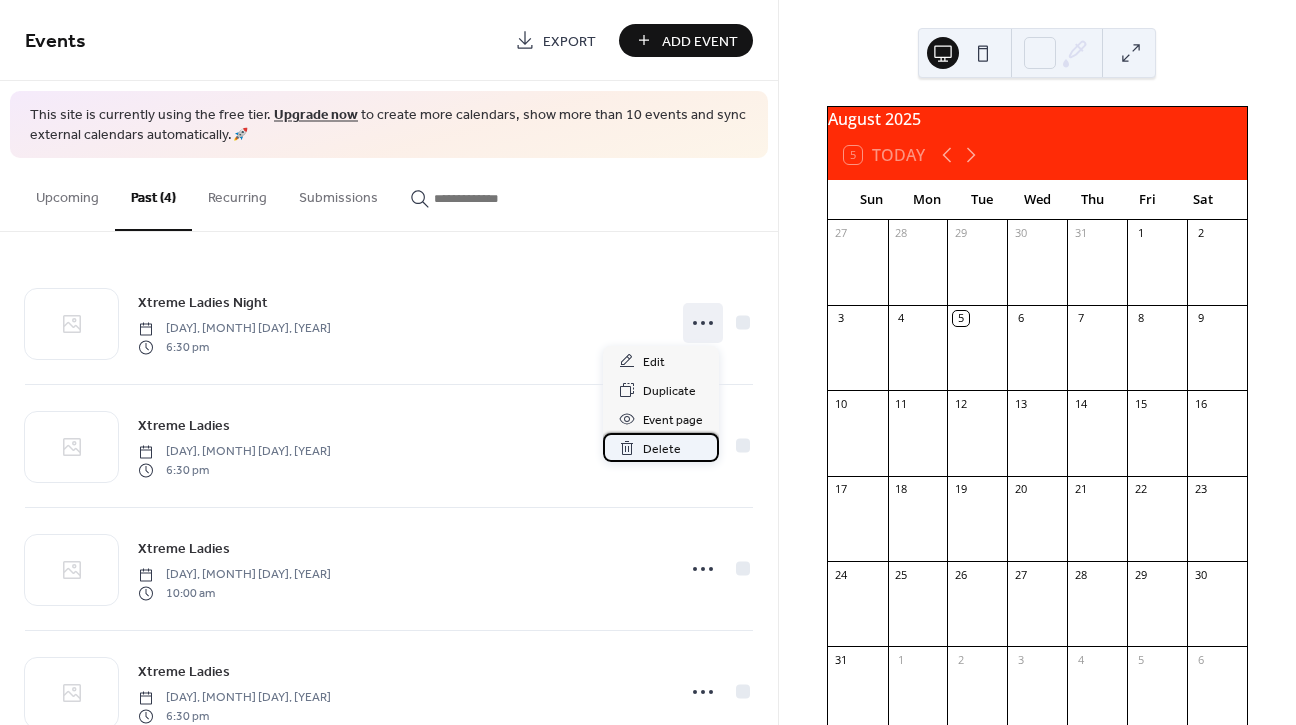 click on "Delete" at bounding box center [662, 449] 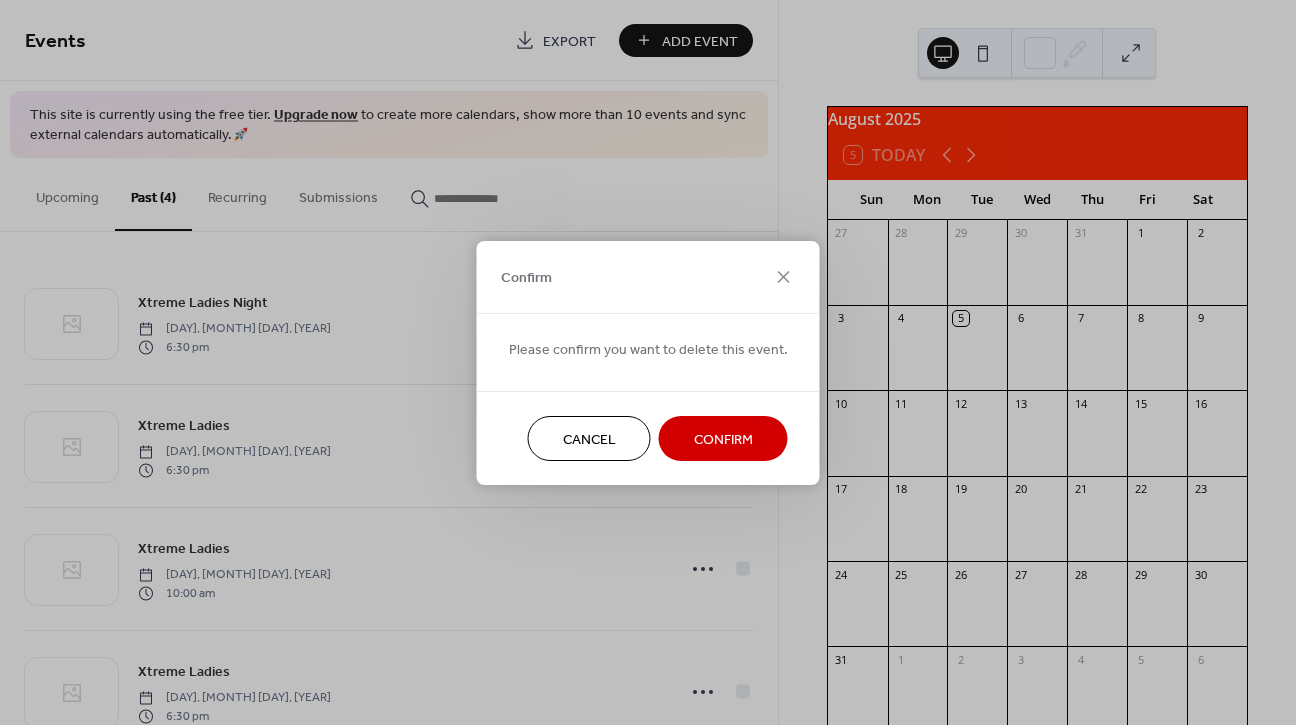 click on "Confirm" at bounding box center [723, 439] 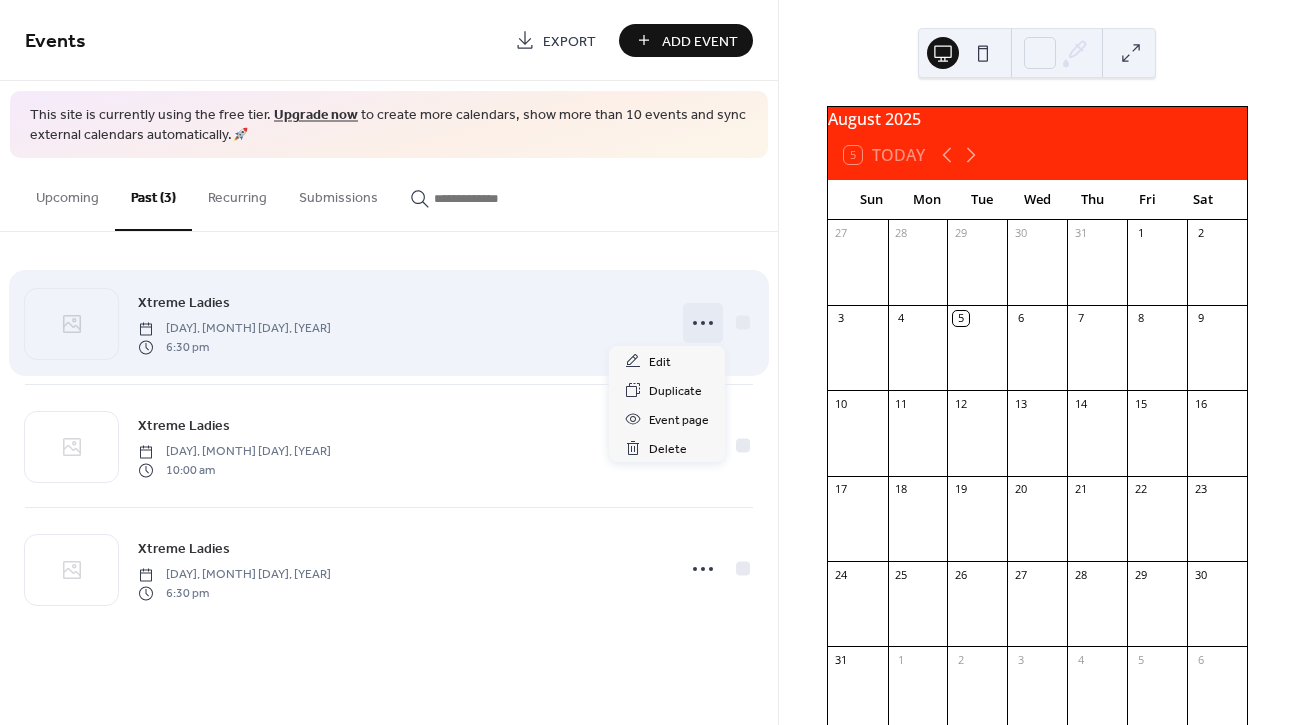 click 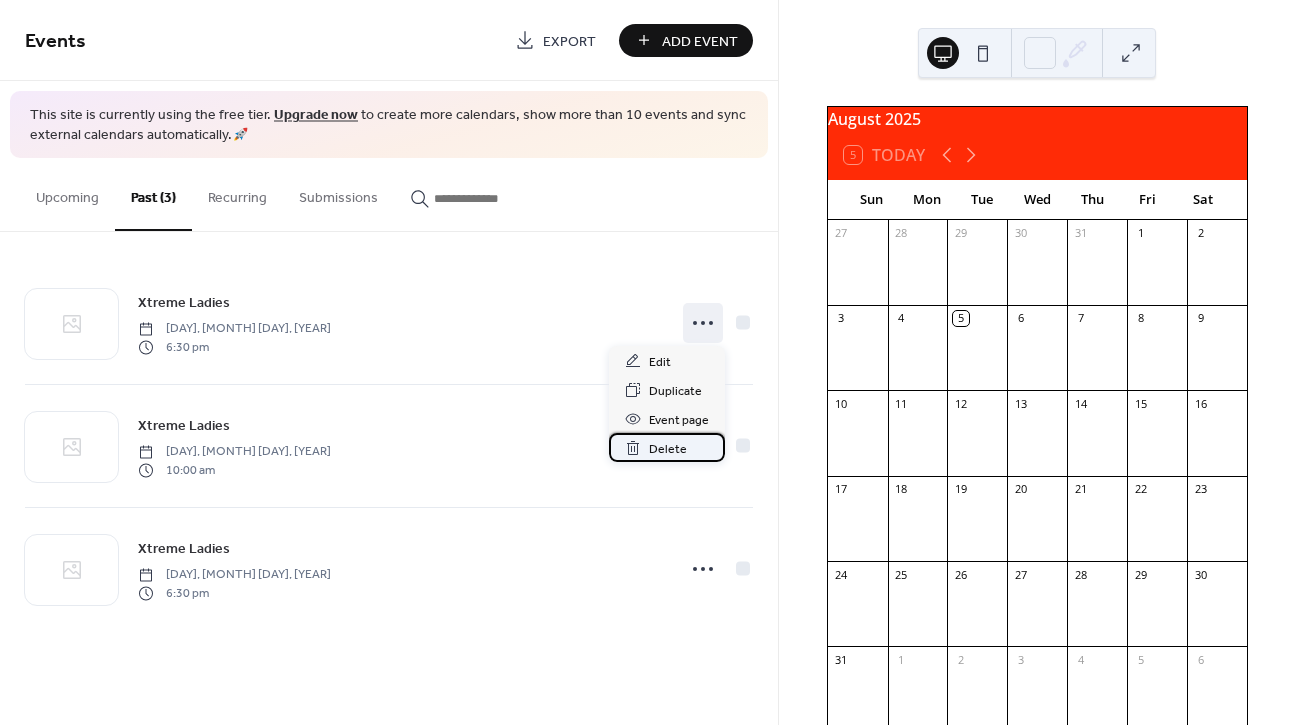 click on "Delete" at bounding box center [668, 449] 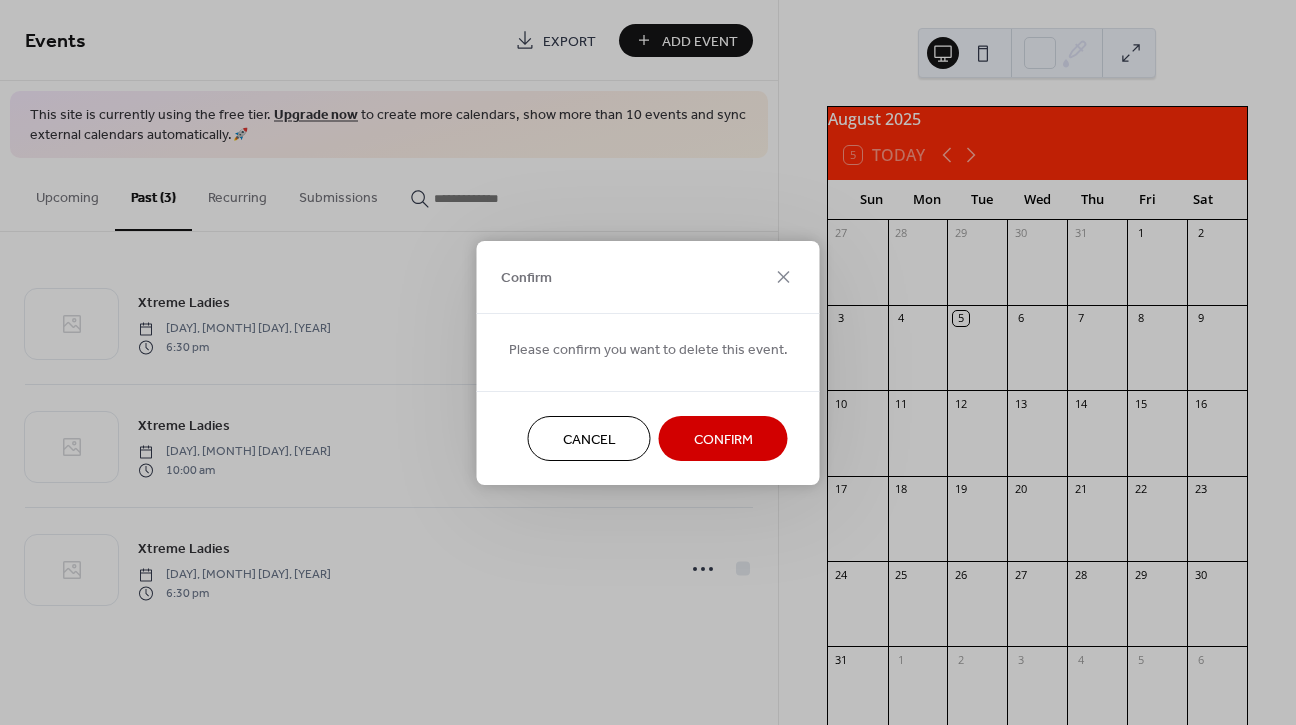 click on "Confirm" at bounding box center (723, 439) 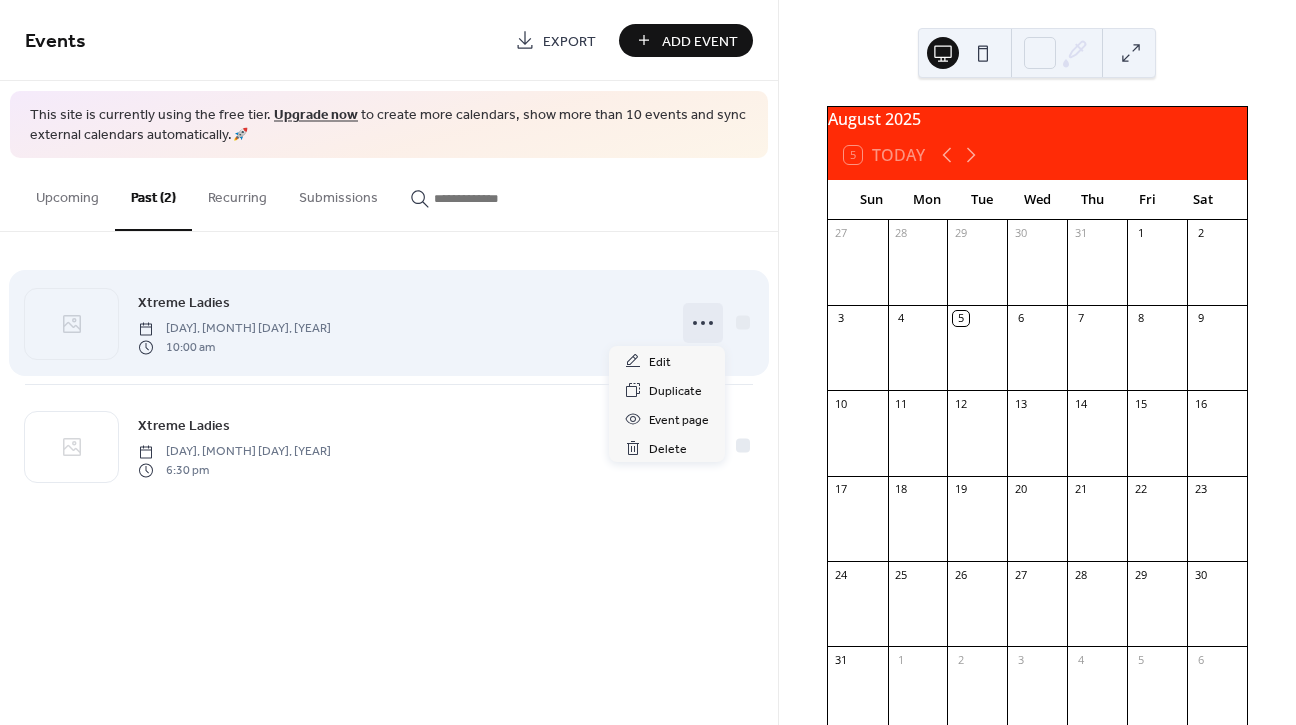 click 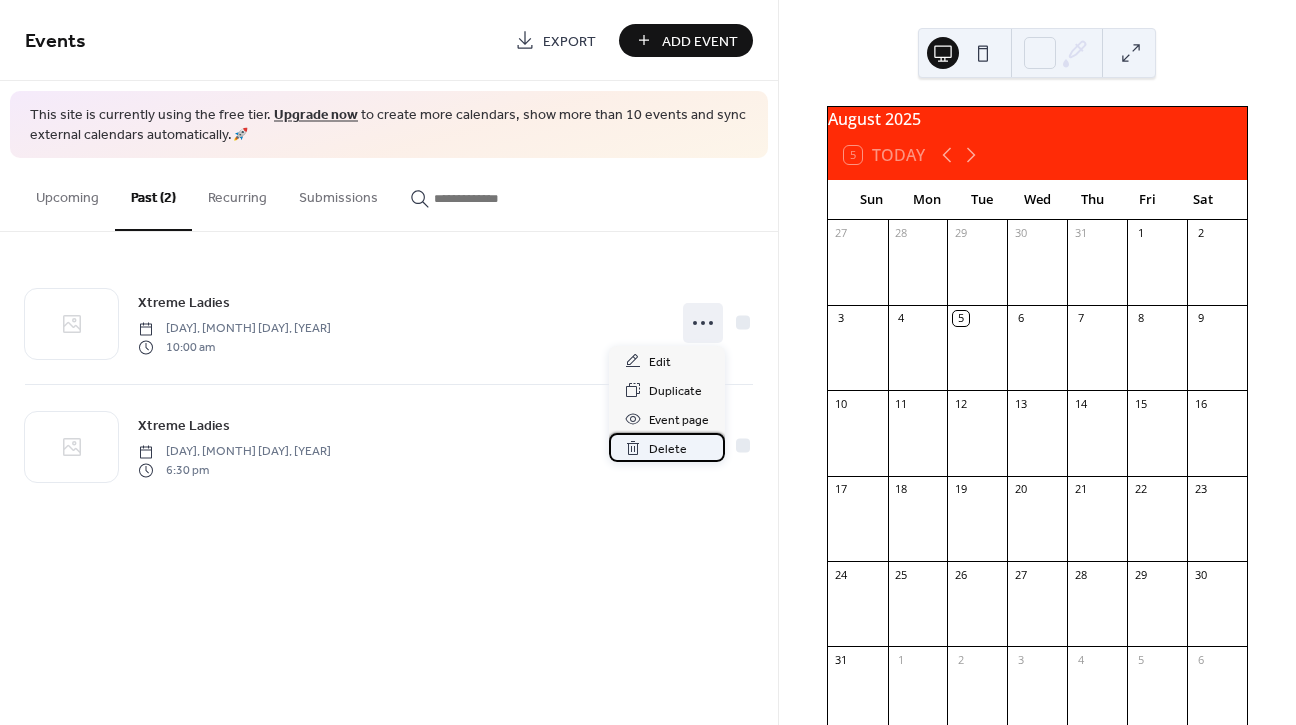 click on "Delete" at bounding box center (667, 447) 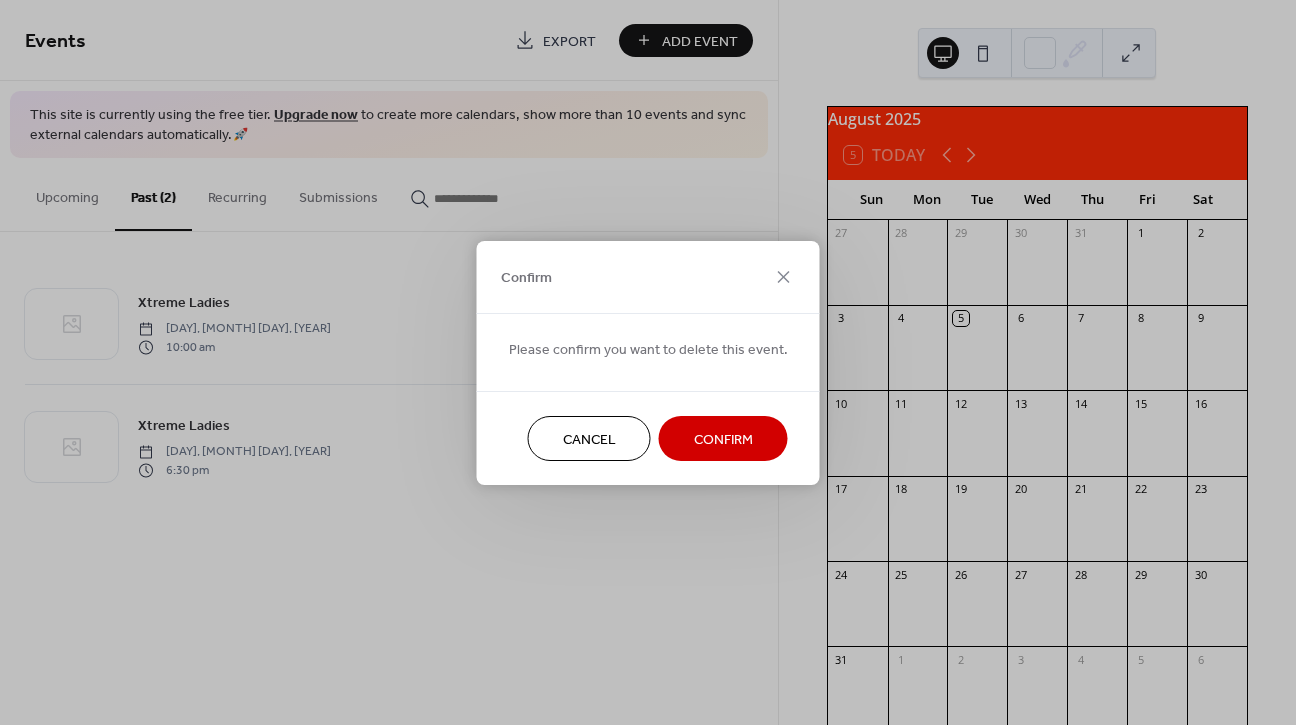 click on "Confirm" at bounding box center (723, 439) 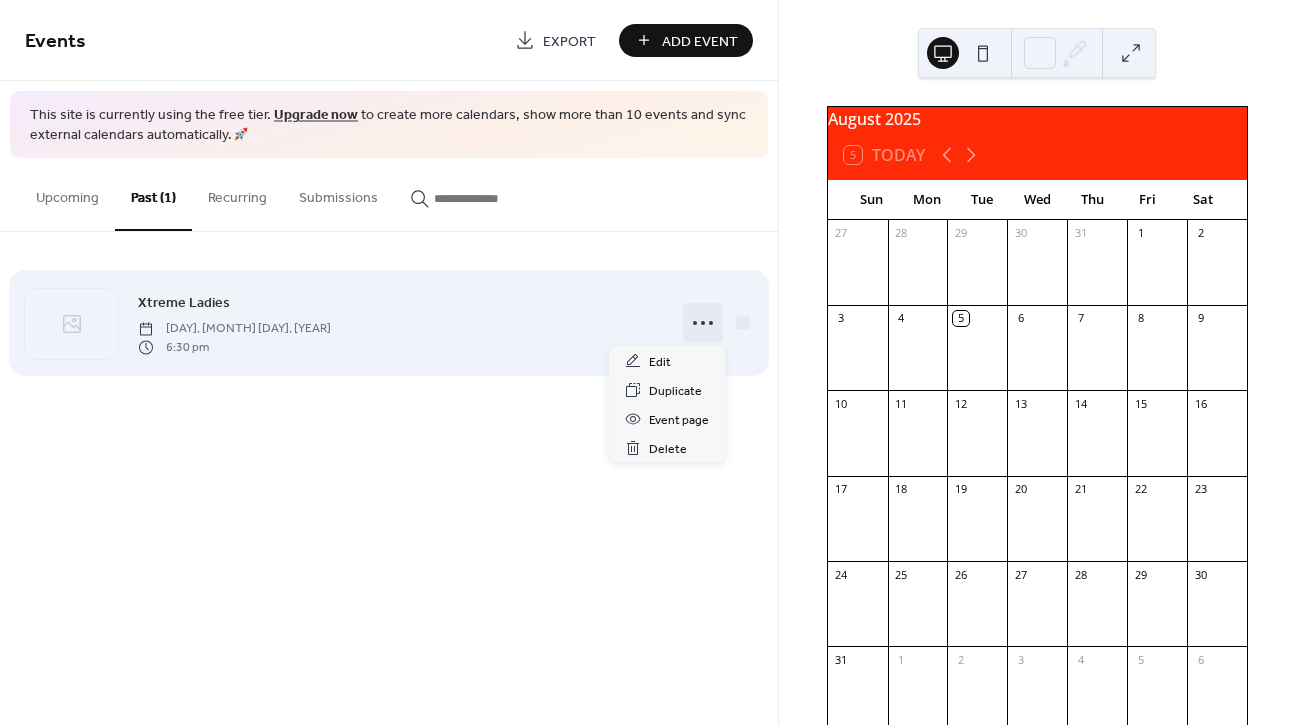 click 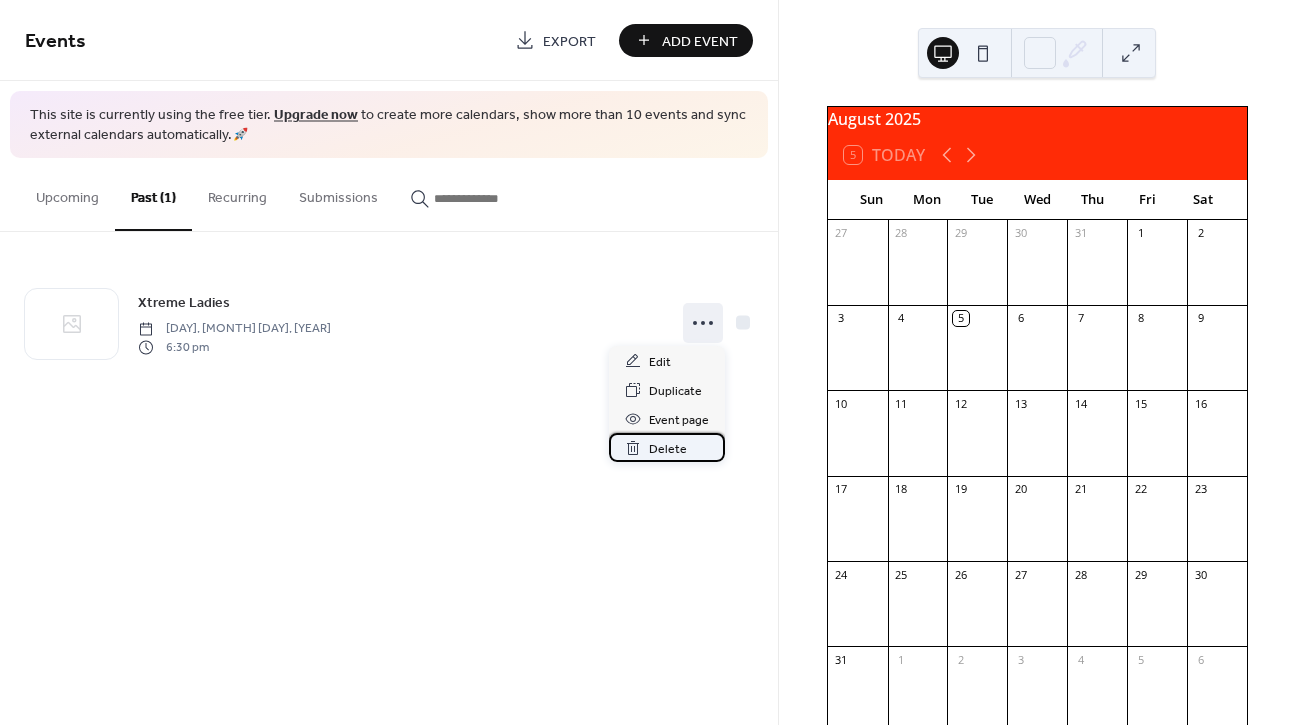 click on "Delete" at bounding box center [668, 449] 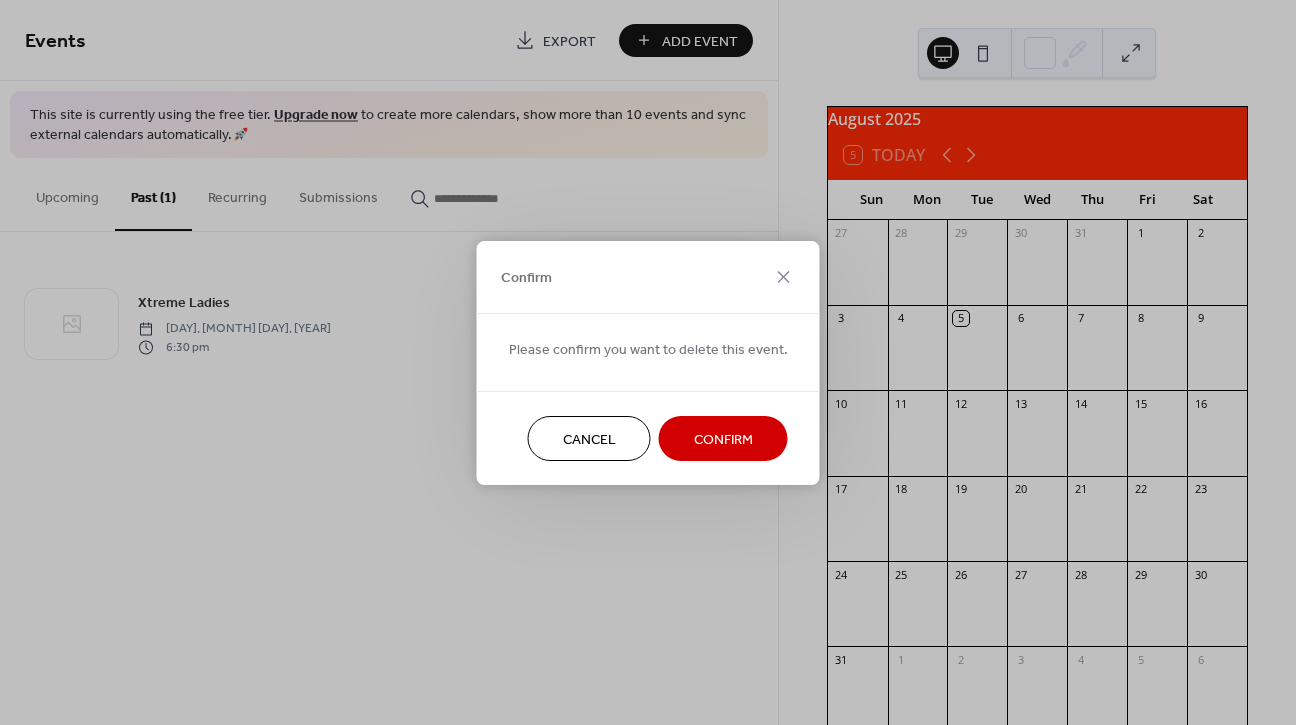 click on "Confirm" at bounding box center (723, 439) 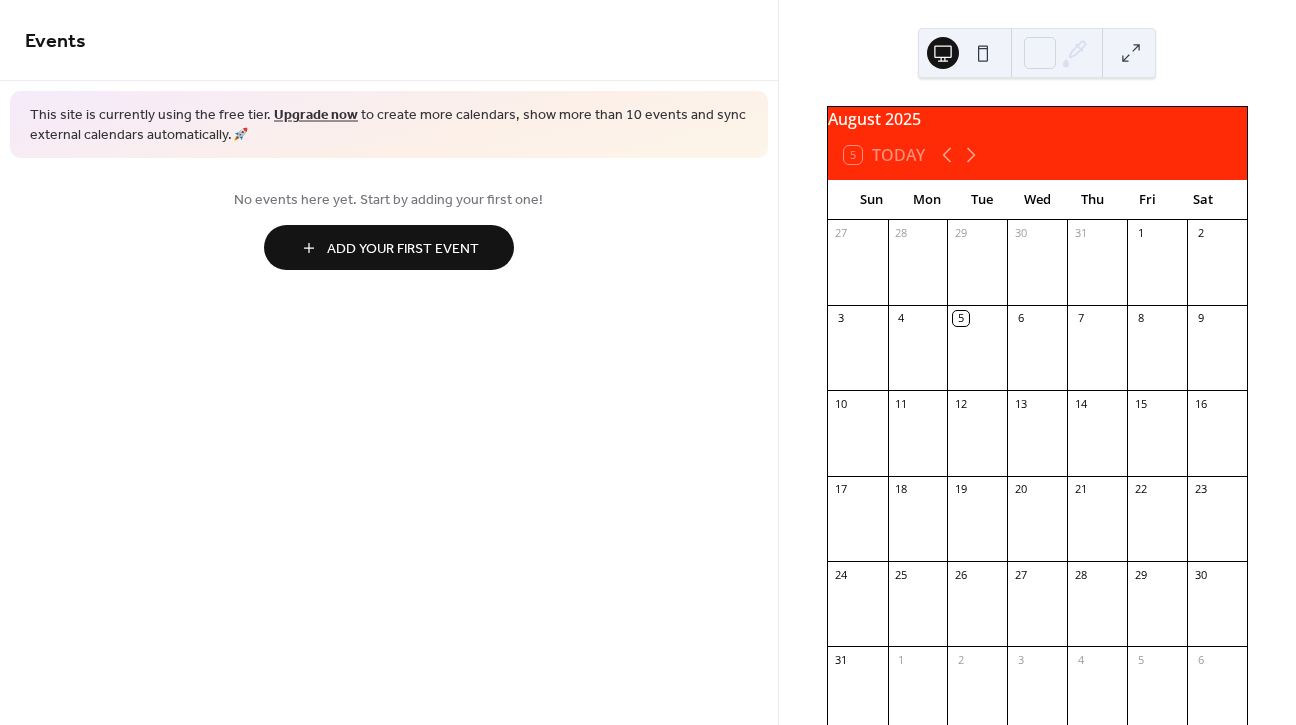 click on "Add Your First Event" at bounding box center [403, 249] 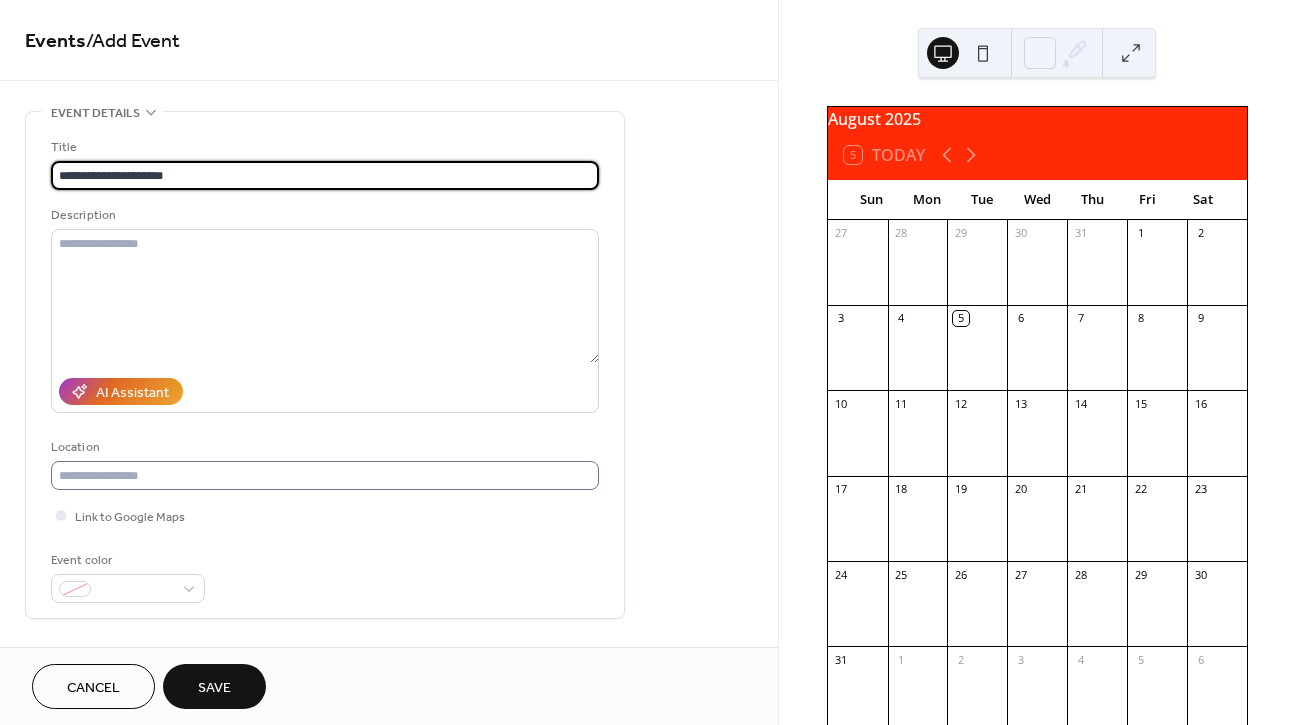 type on "**********" 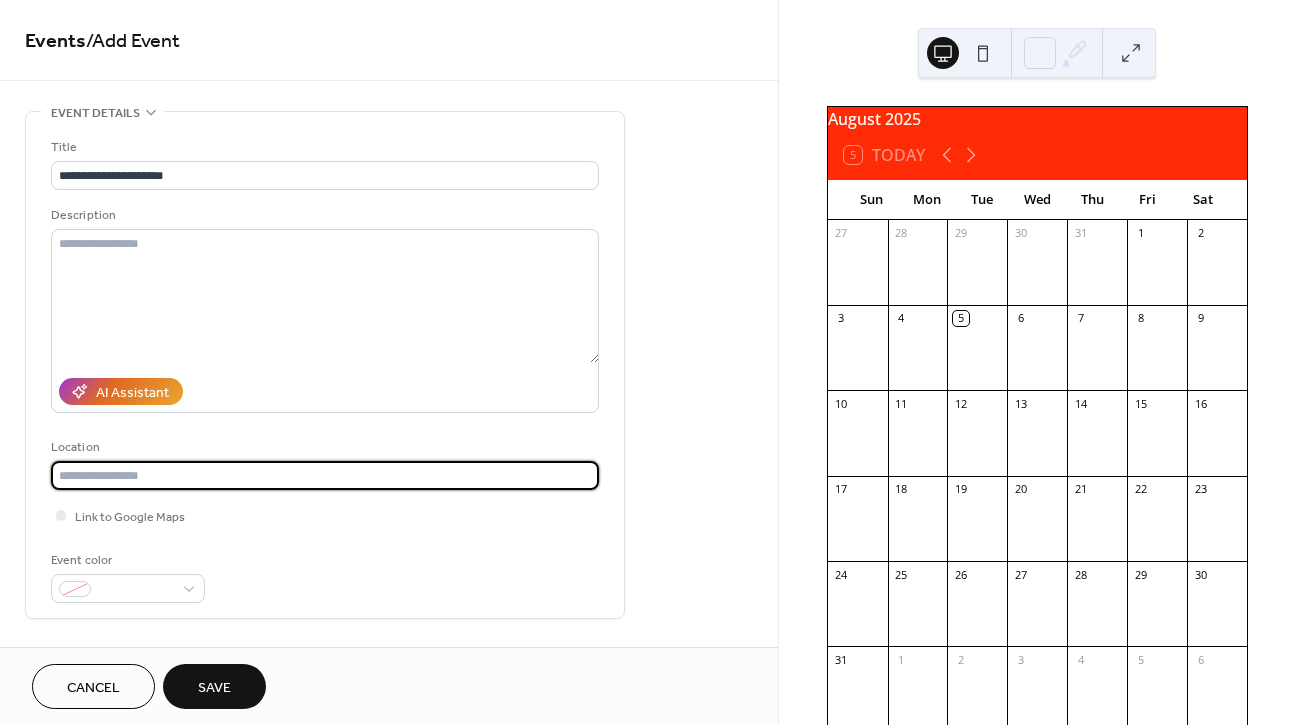 click at bounding box center (325, 475) 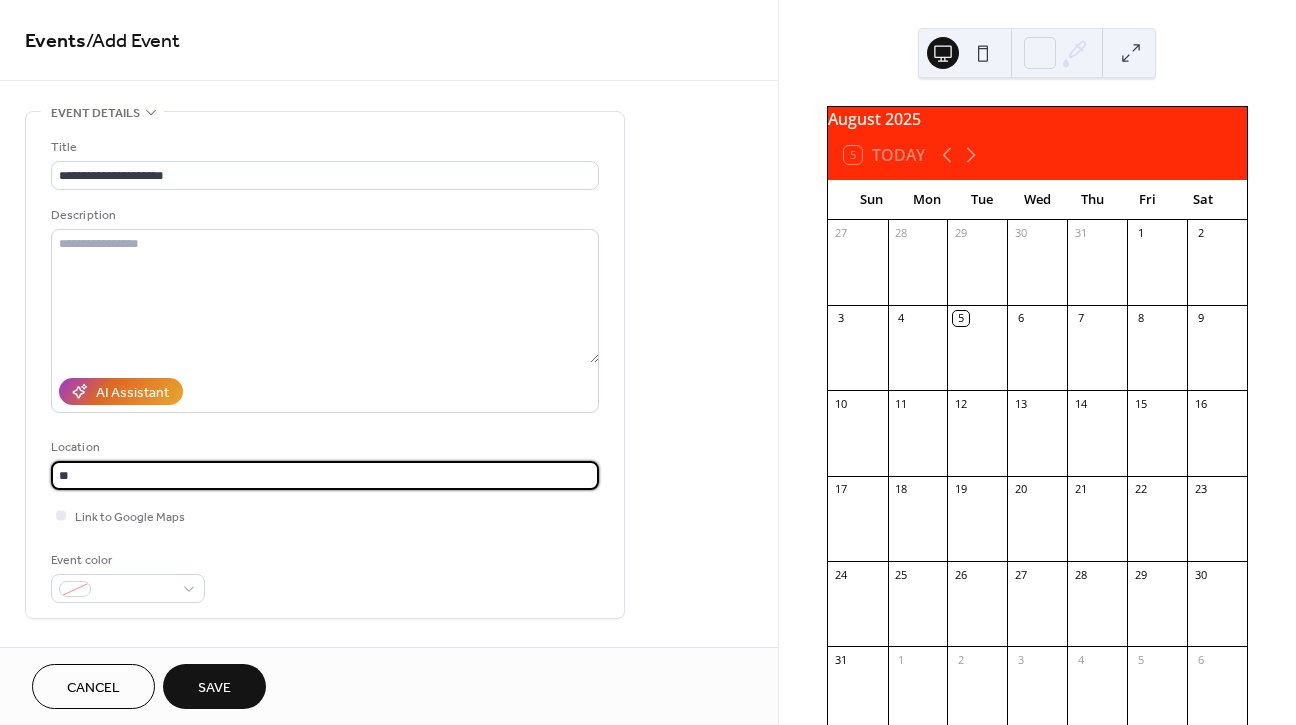 type on "*" 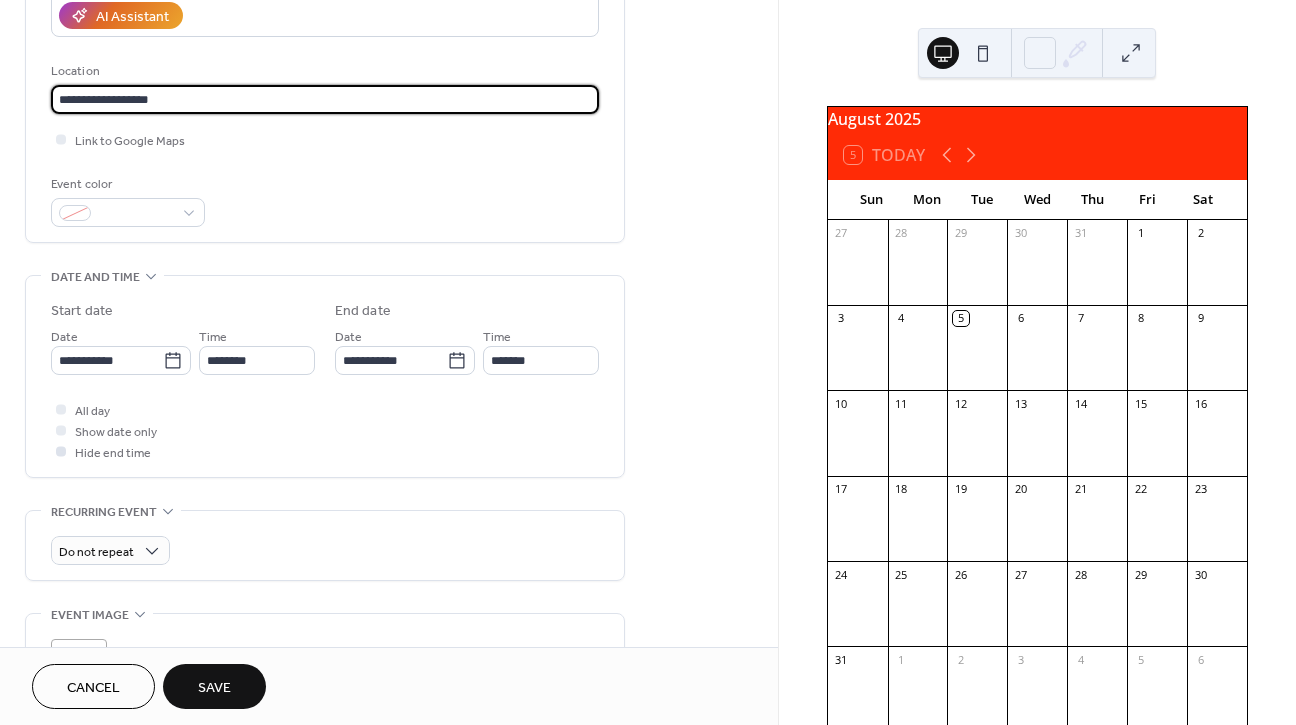 scroll, scrollTop: 382, scrollLeft: 0, axis: vertical 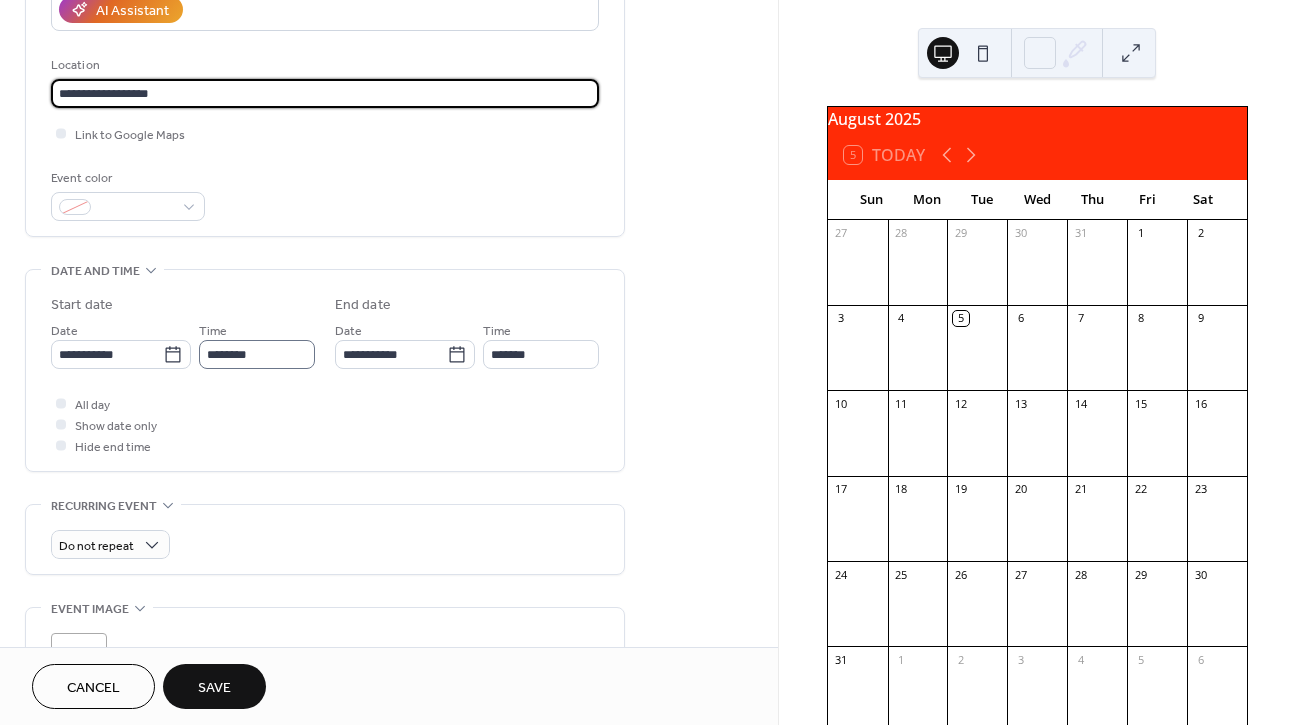 type on "**********" 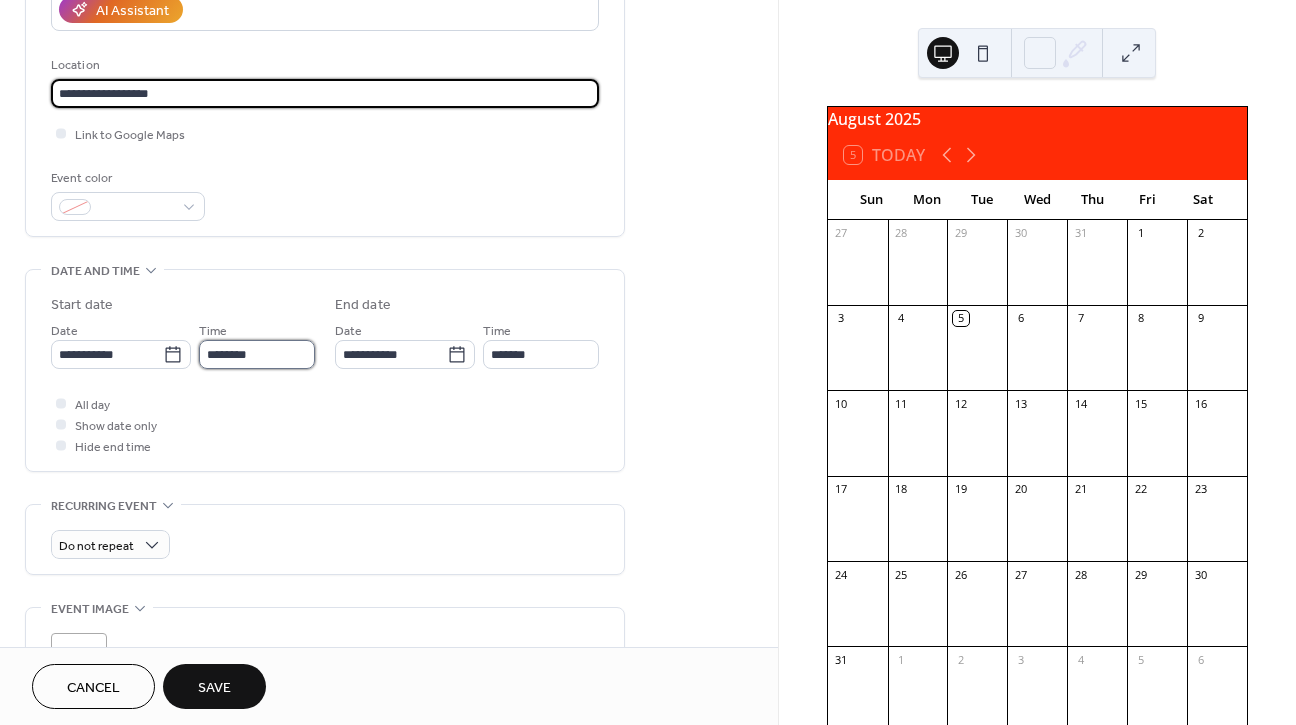 click on "********" at bounding box center [257, 354] 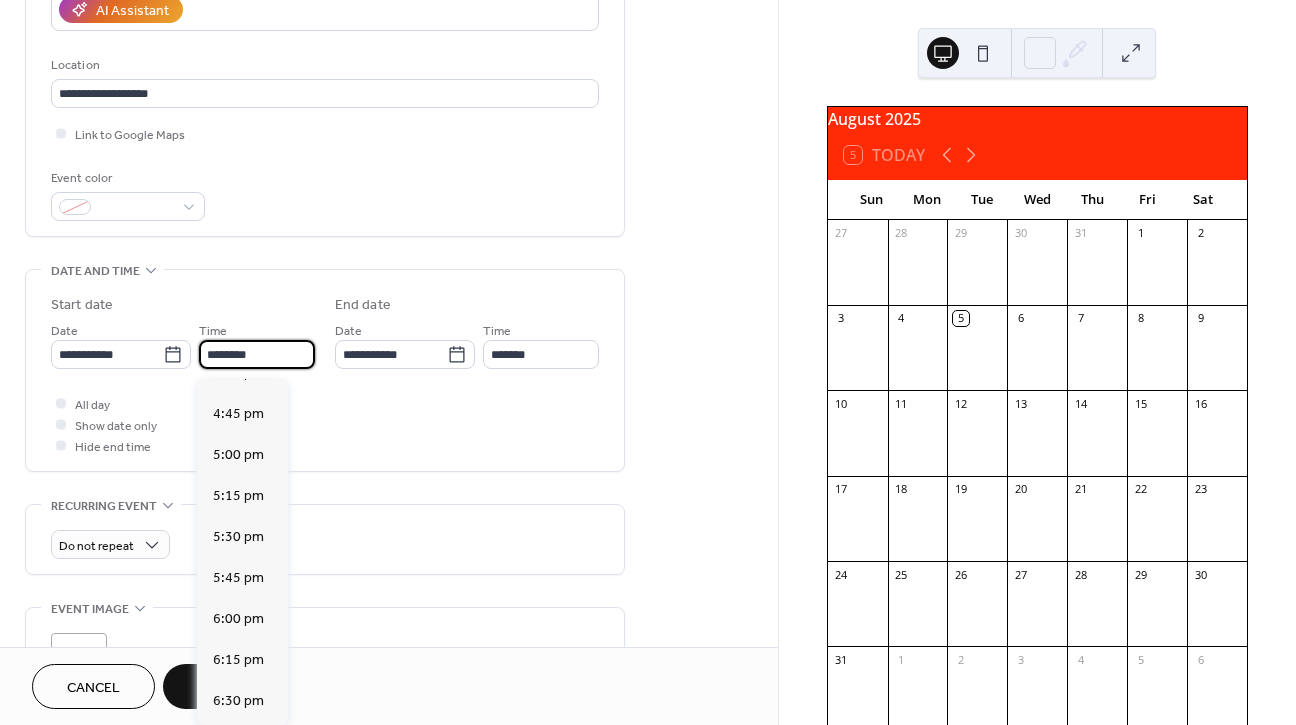 scroll, scrollTop: 2737, scrollLeft: 0, axis: vertical 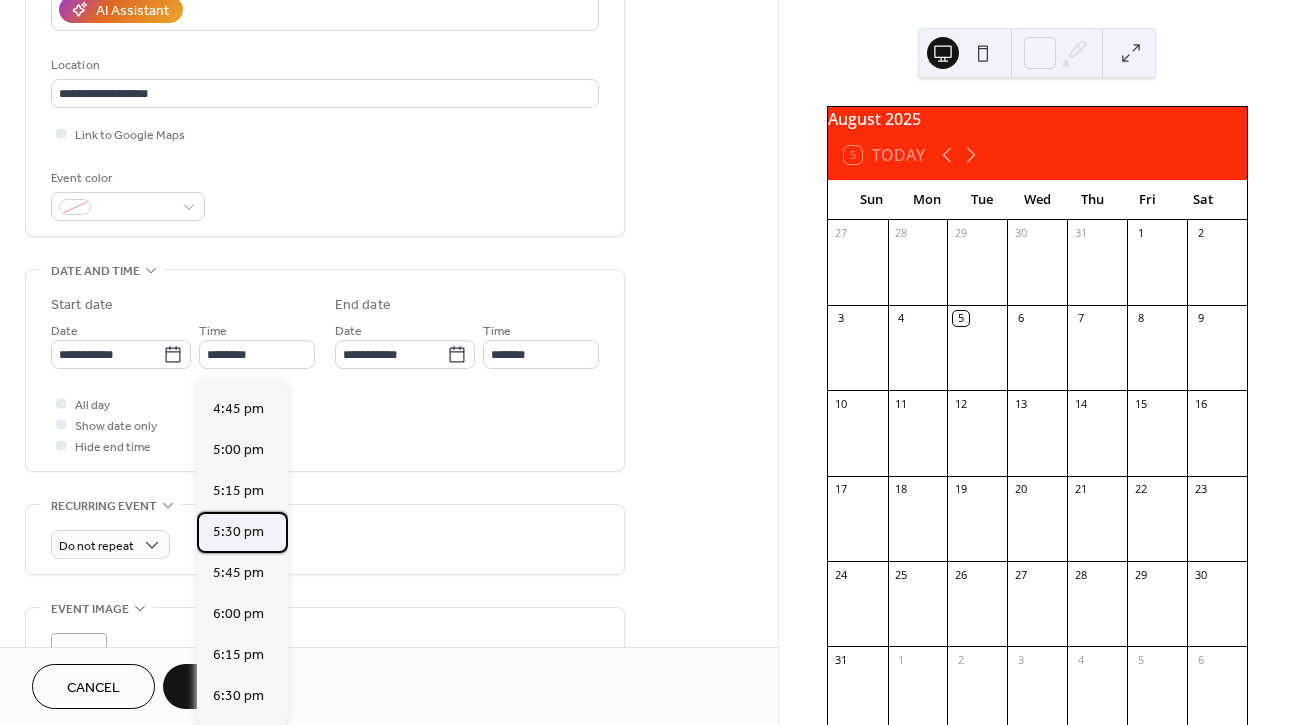 click on "5:30 pm" at bounding box center (238, 532) 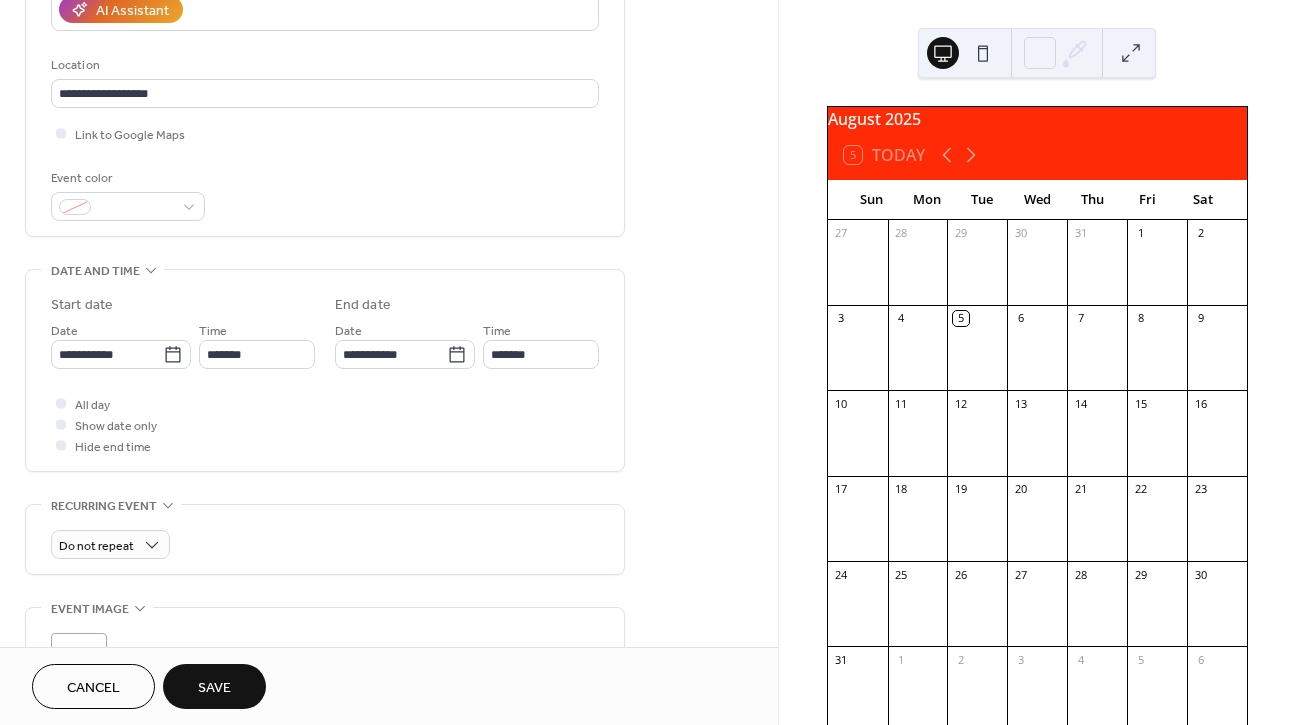 type on "*******" 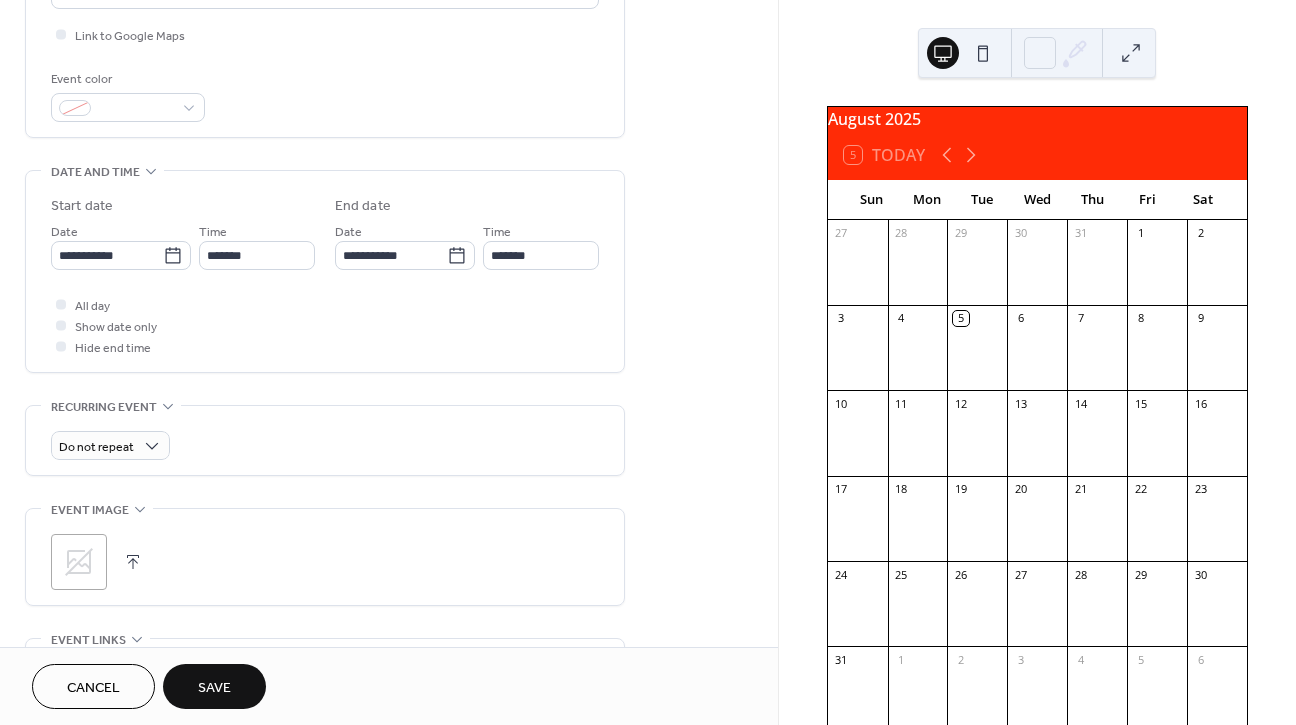scroll, scrollTop: 594, scrollLeft: 0, axis: vertical 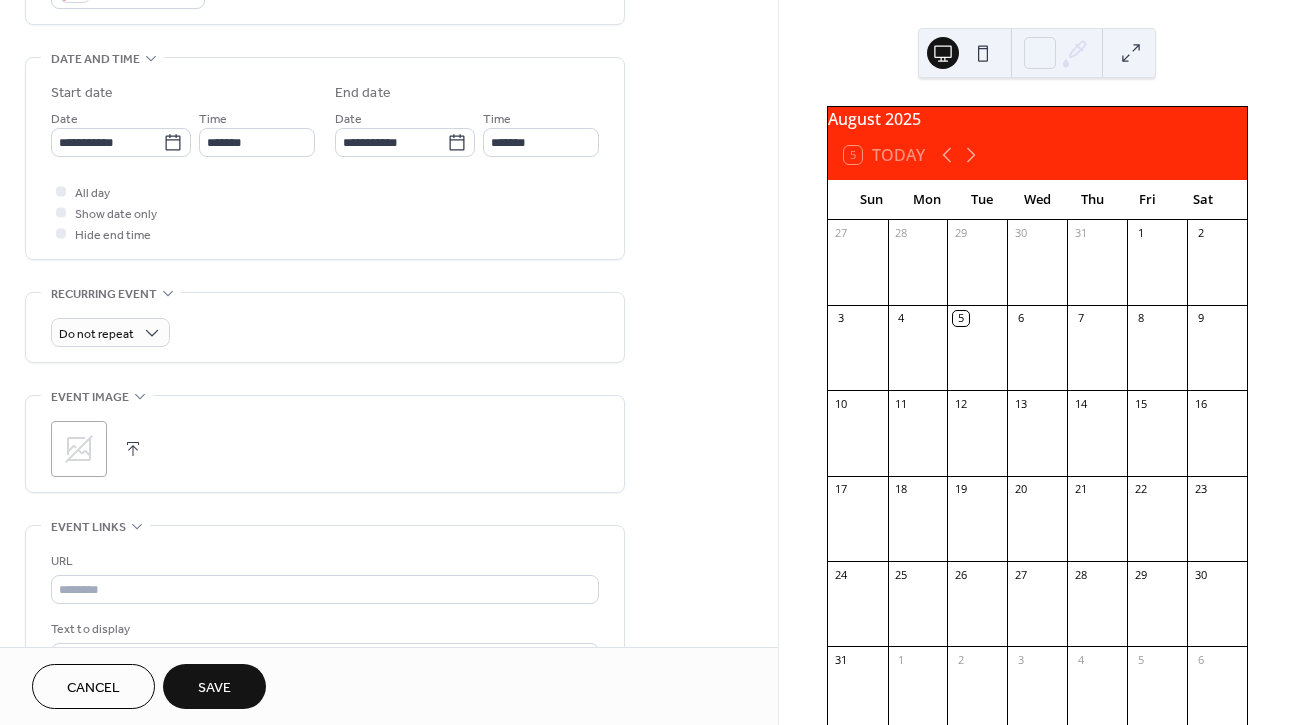 click on "Save" at bounding box center [214, 688] 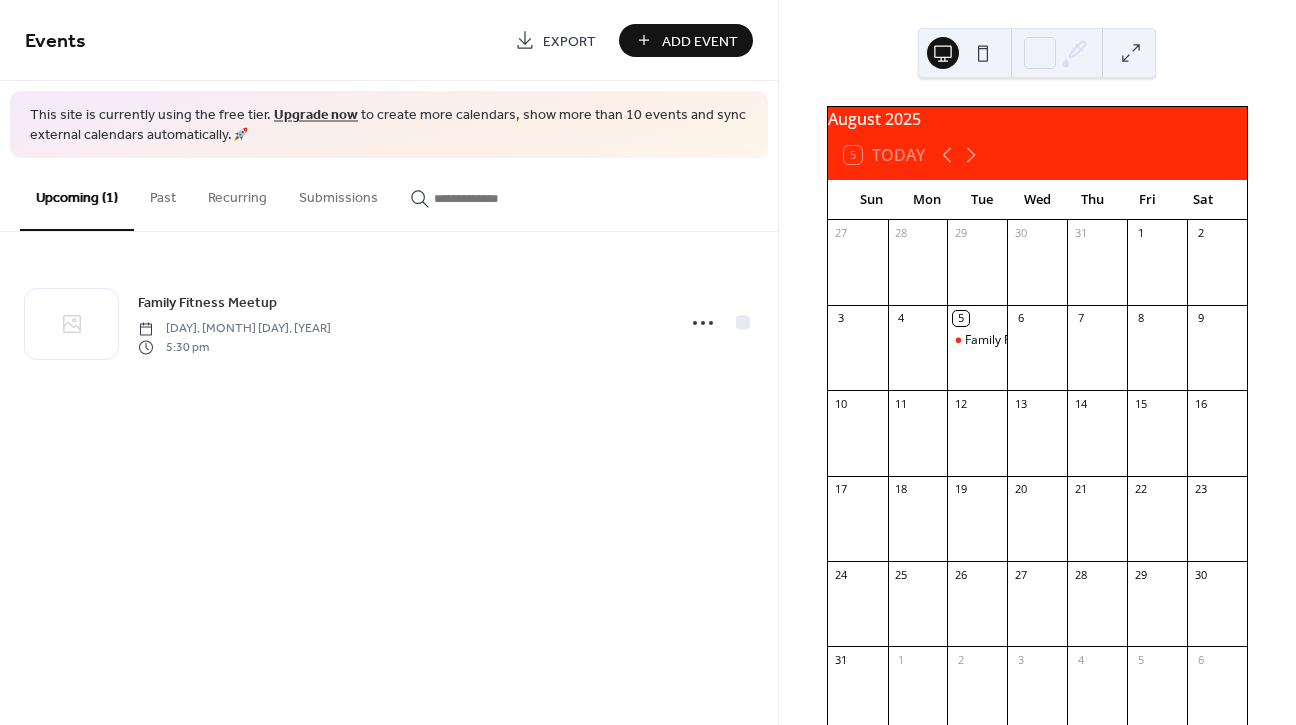 click on "Add Event" at bounding box center (700, 41) 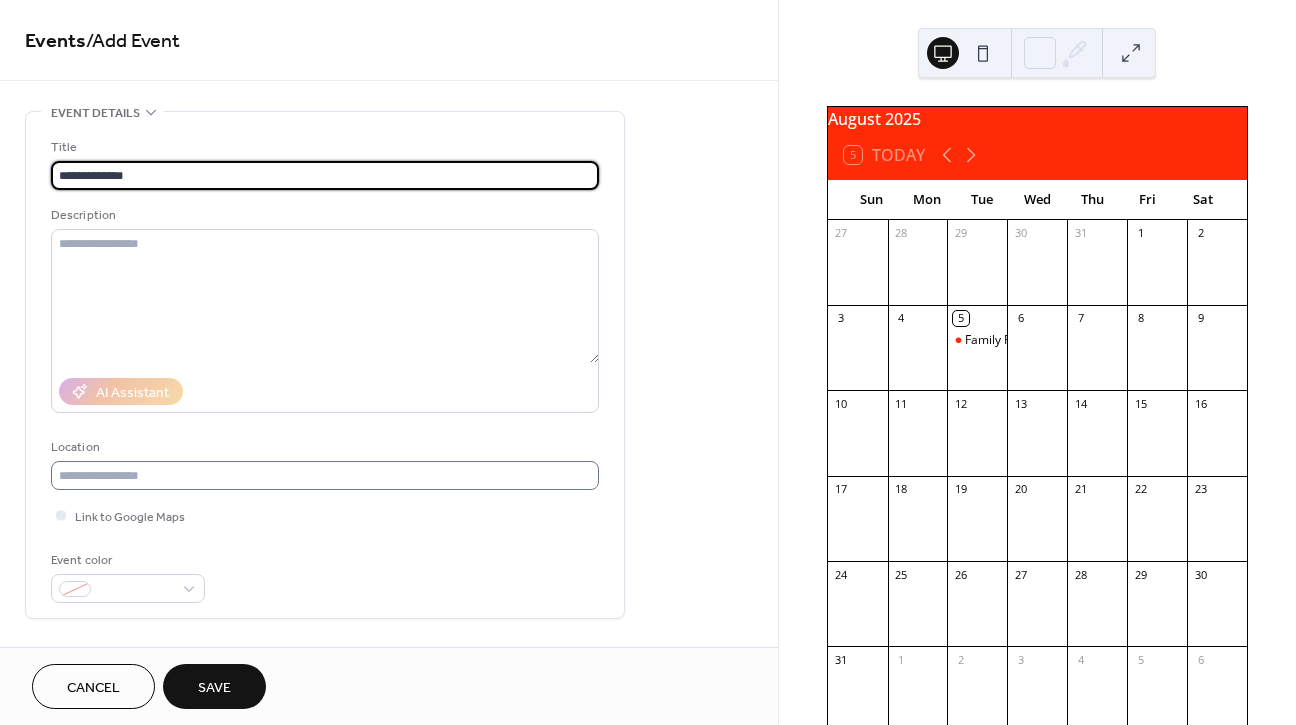 type on "**********" 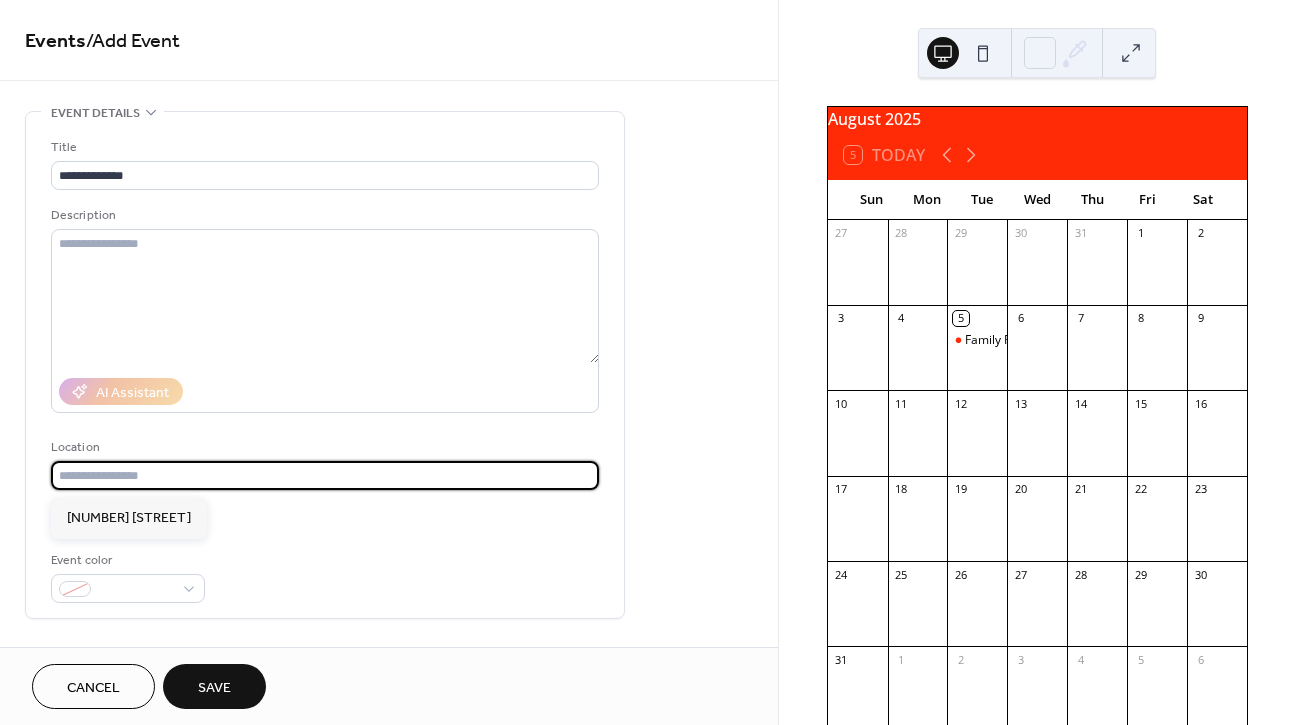 click at bounding box center [325, 475] 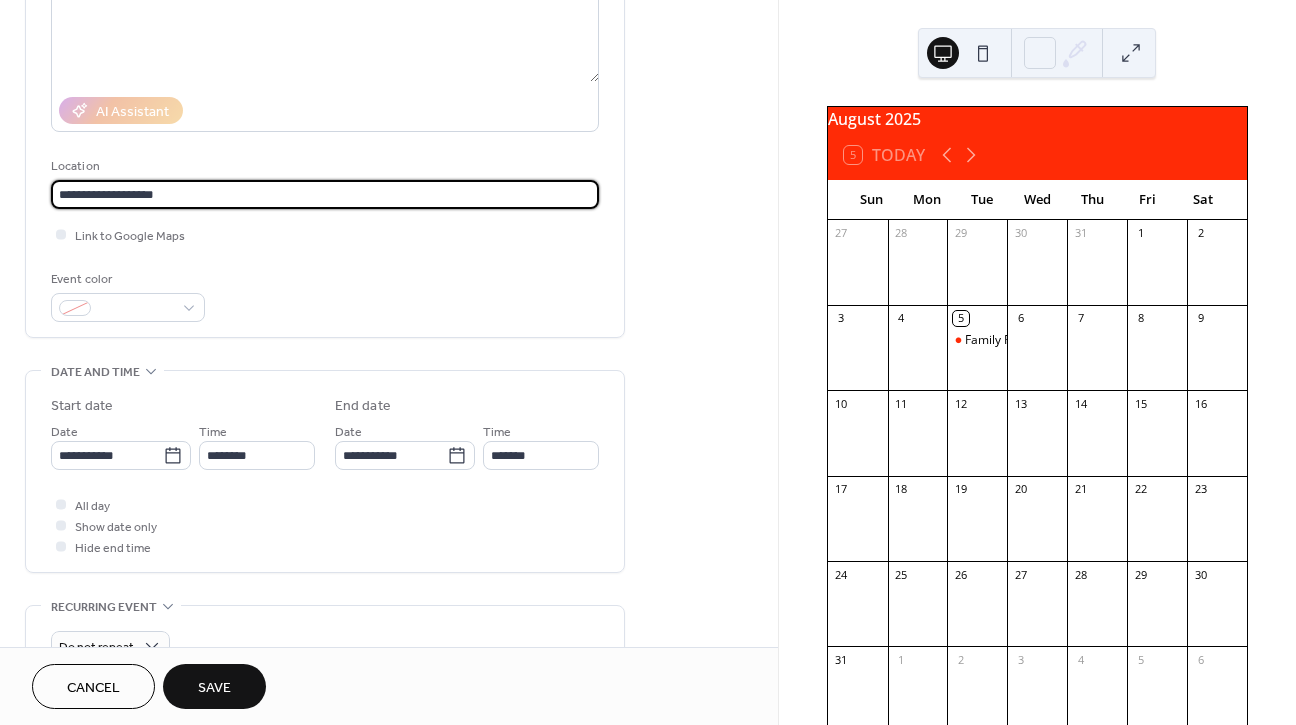 scroll, scrollTop: 299, scrollLeft: 0, axis: vertical 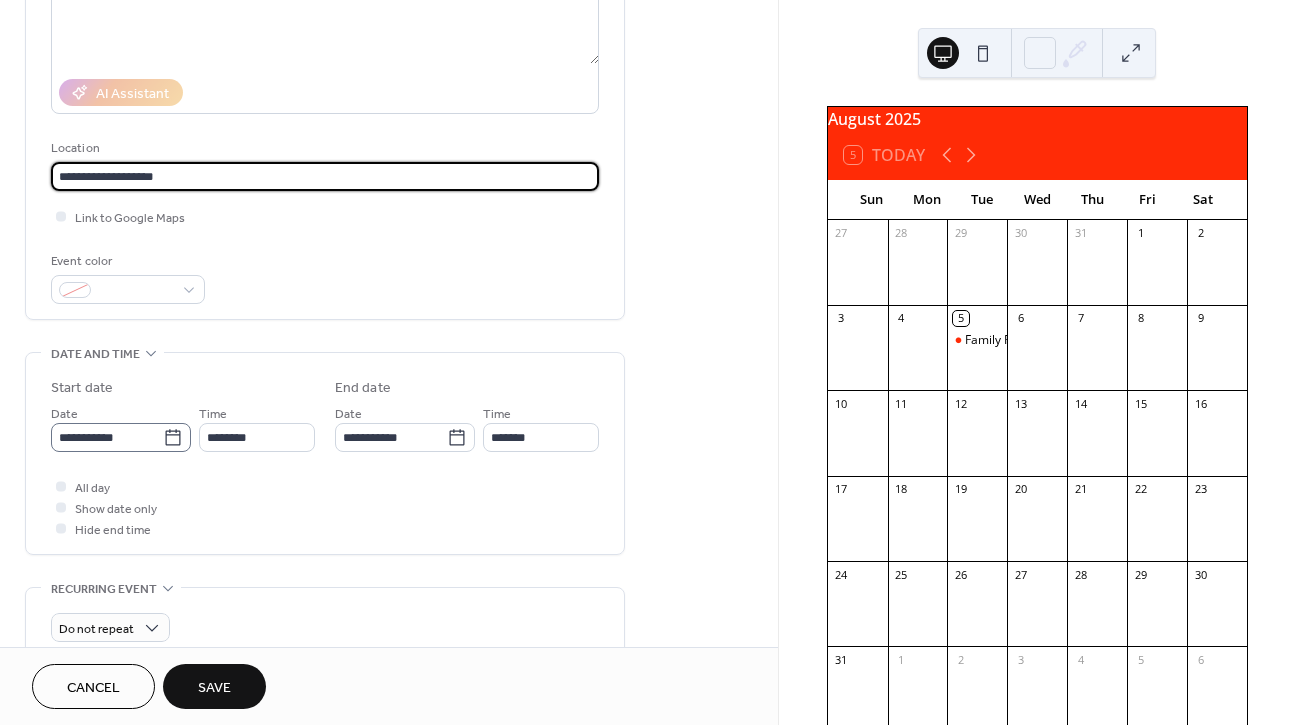 type on "**********" 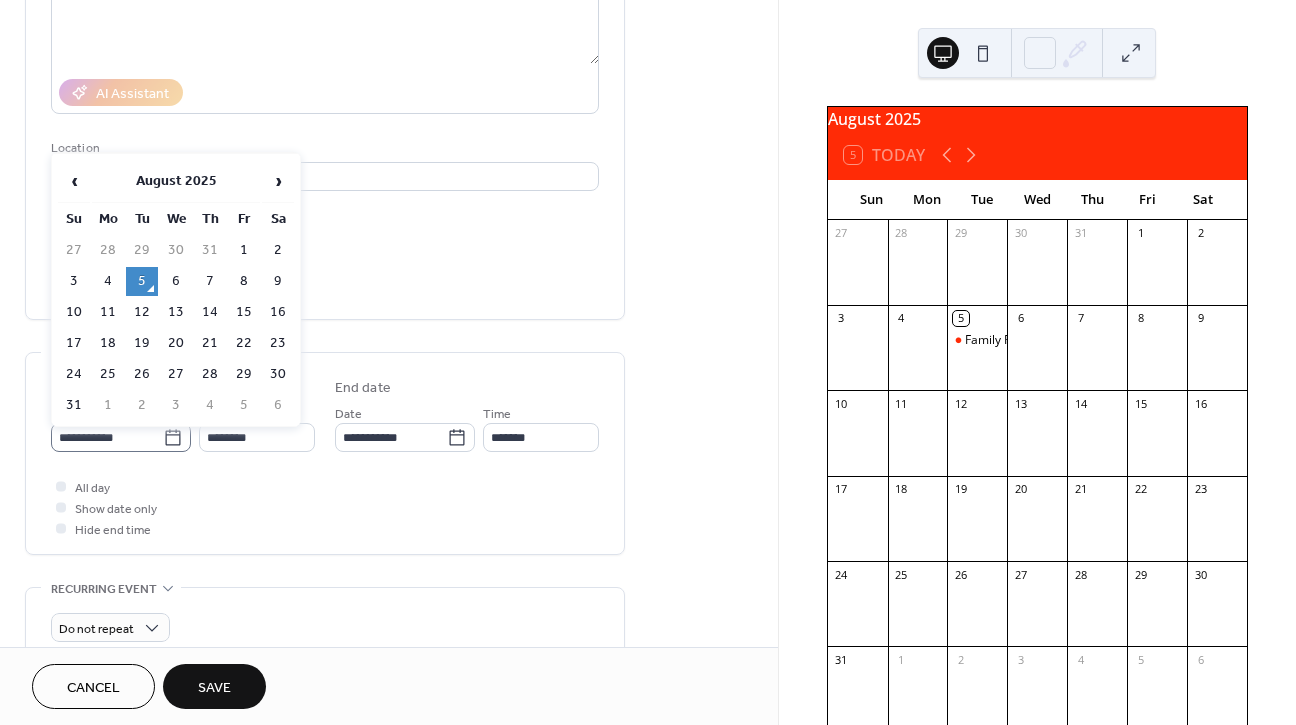 click on "**********" at bounding box center (121, 437) 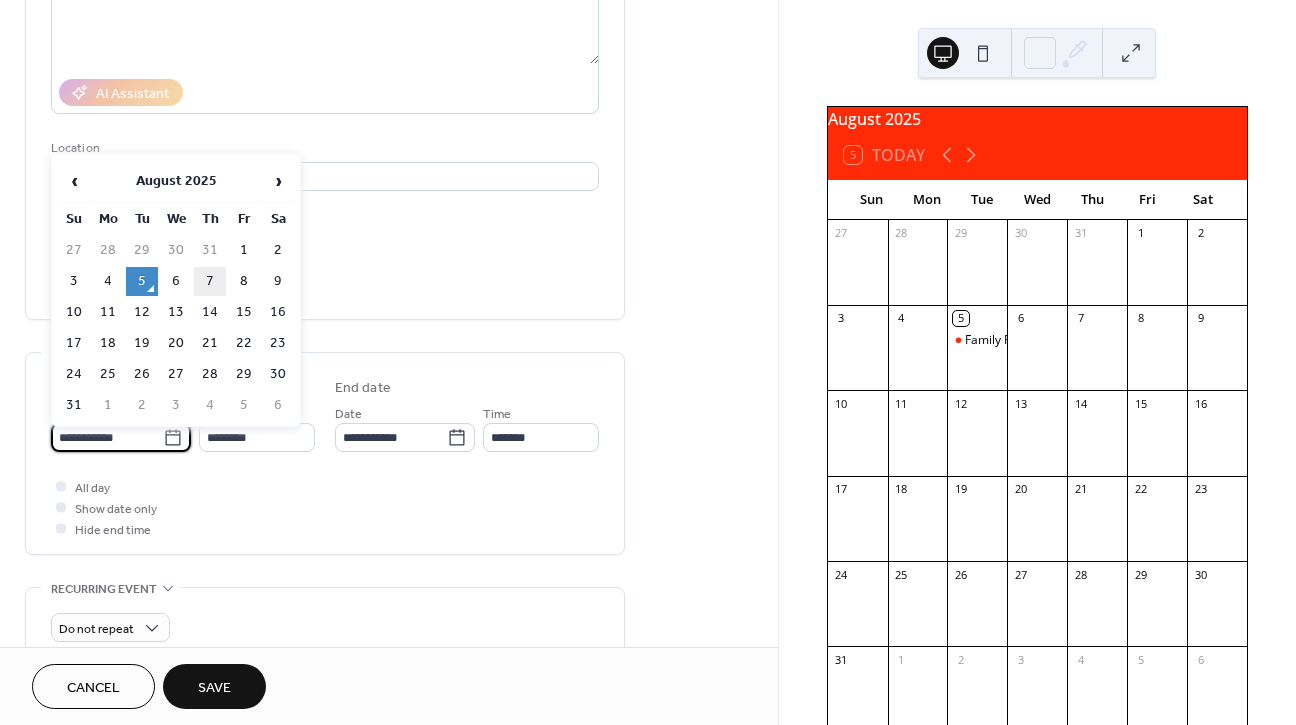 click on "7" at bounding box center (210, 281) 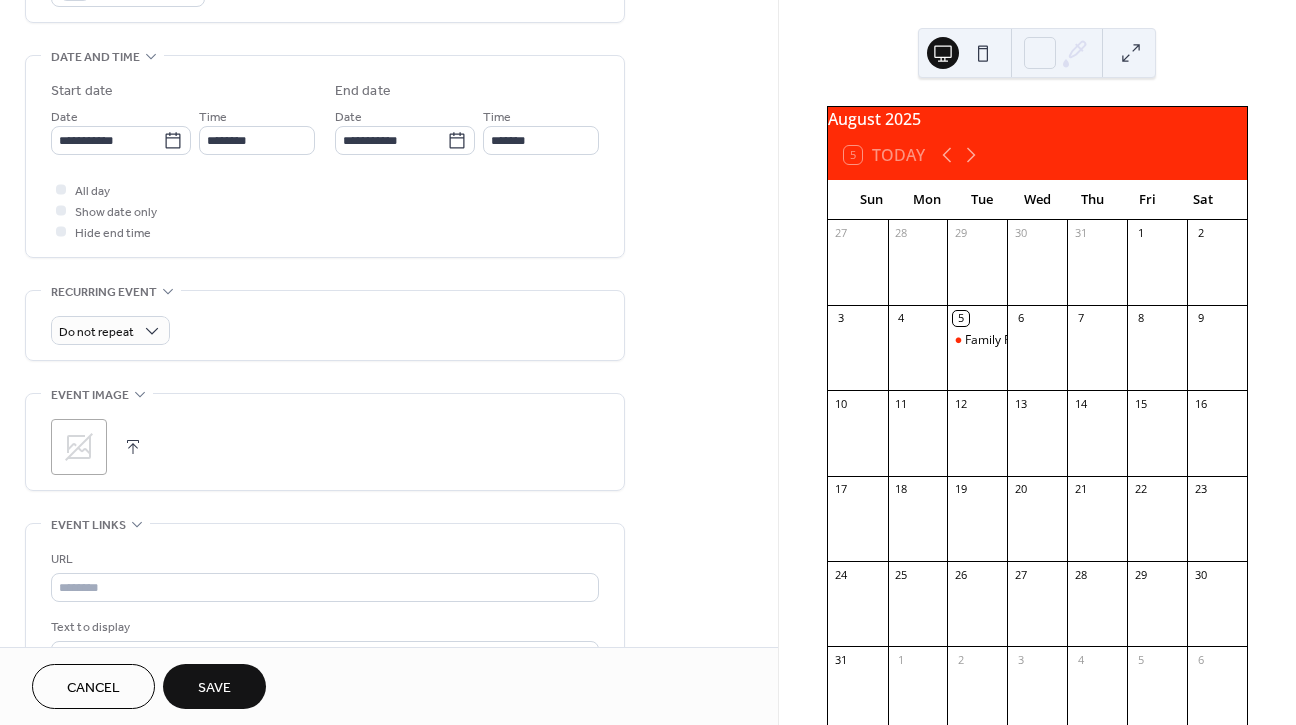 scroll, scrollTop: 599, scrollLeft: 0, axis: vertical 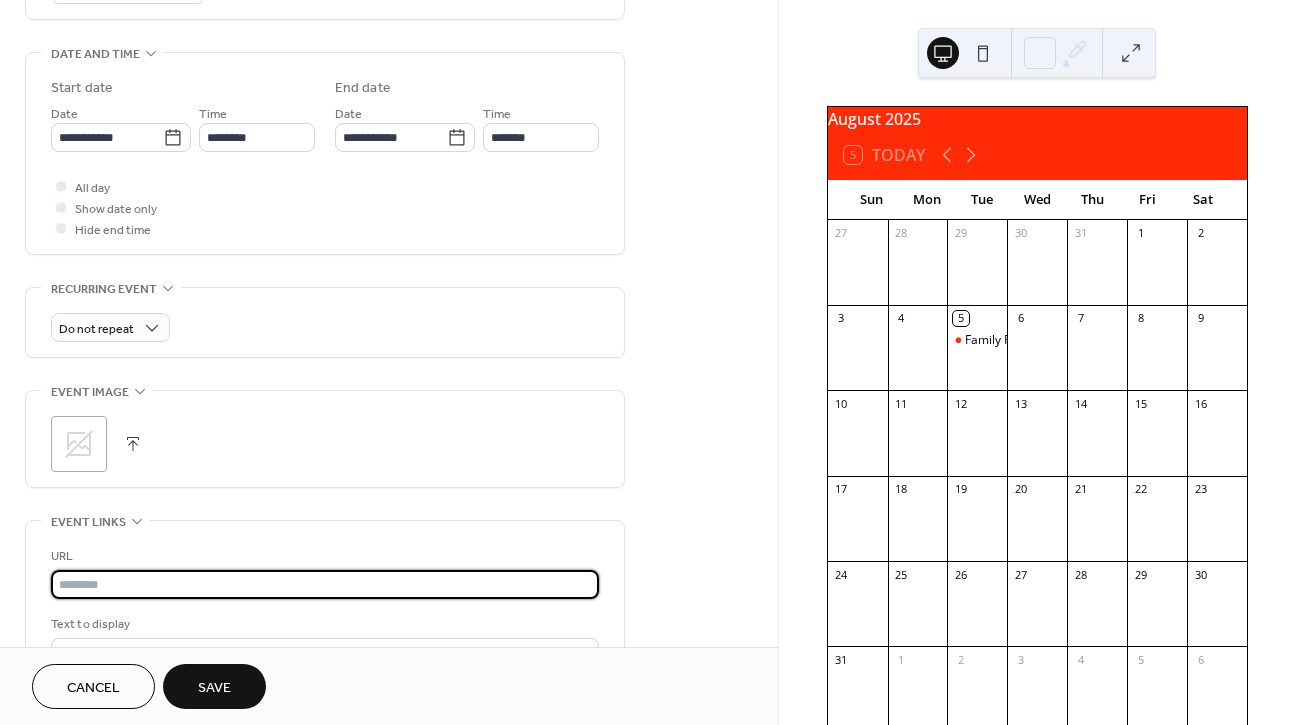 click at bounding box center (325, 584) 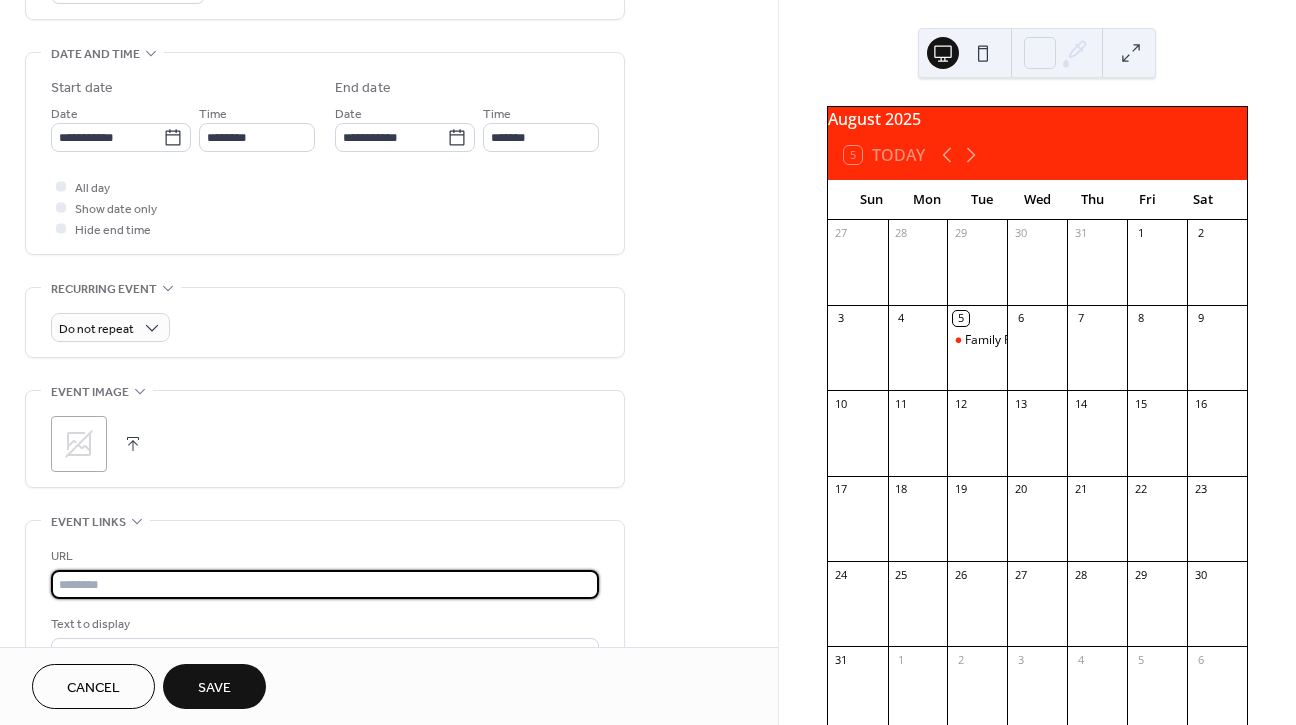 paste on "**********" 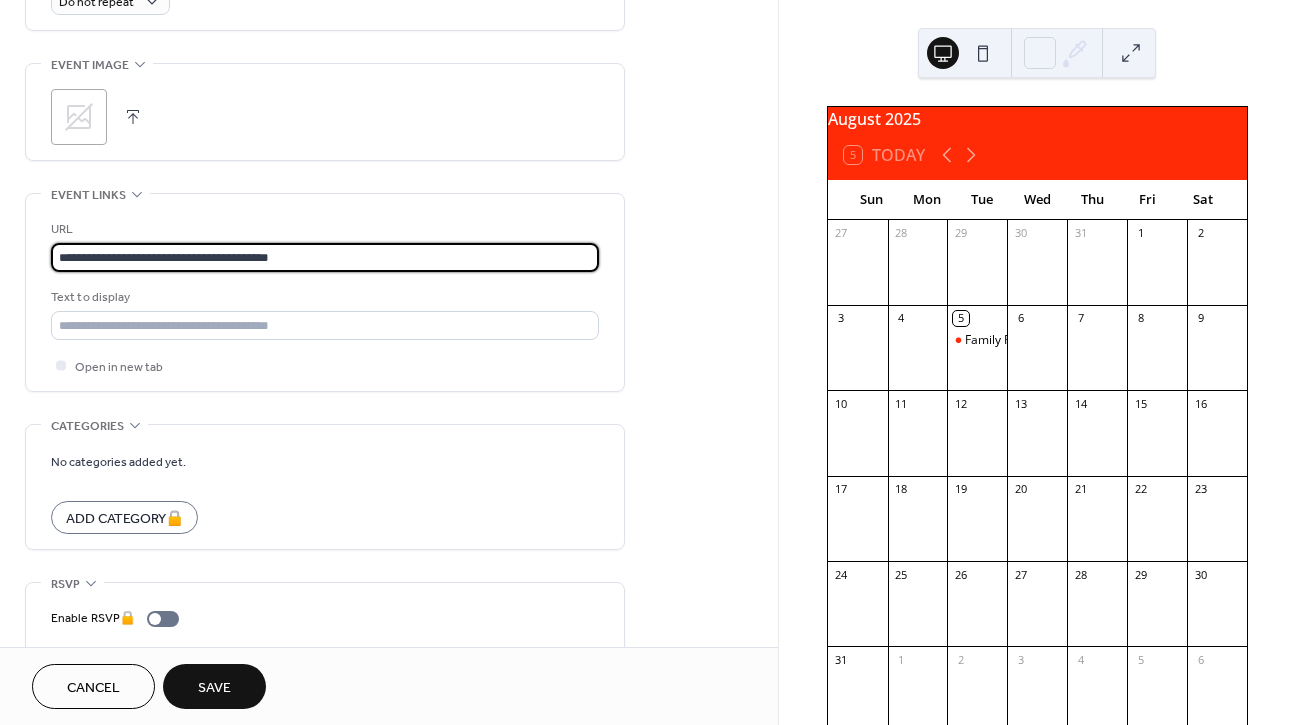 scroll, scrollTop: 939, scrollLeft: 0, axis: vertical 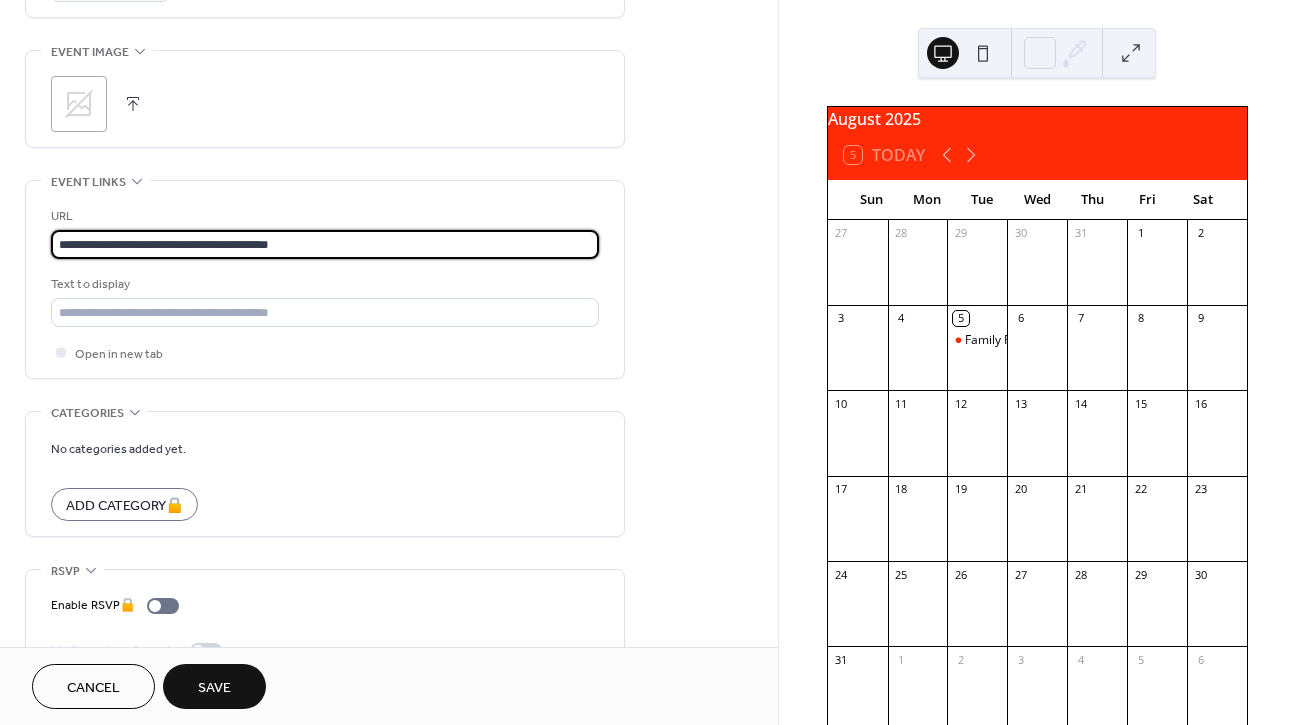 type on "**********" 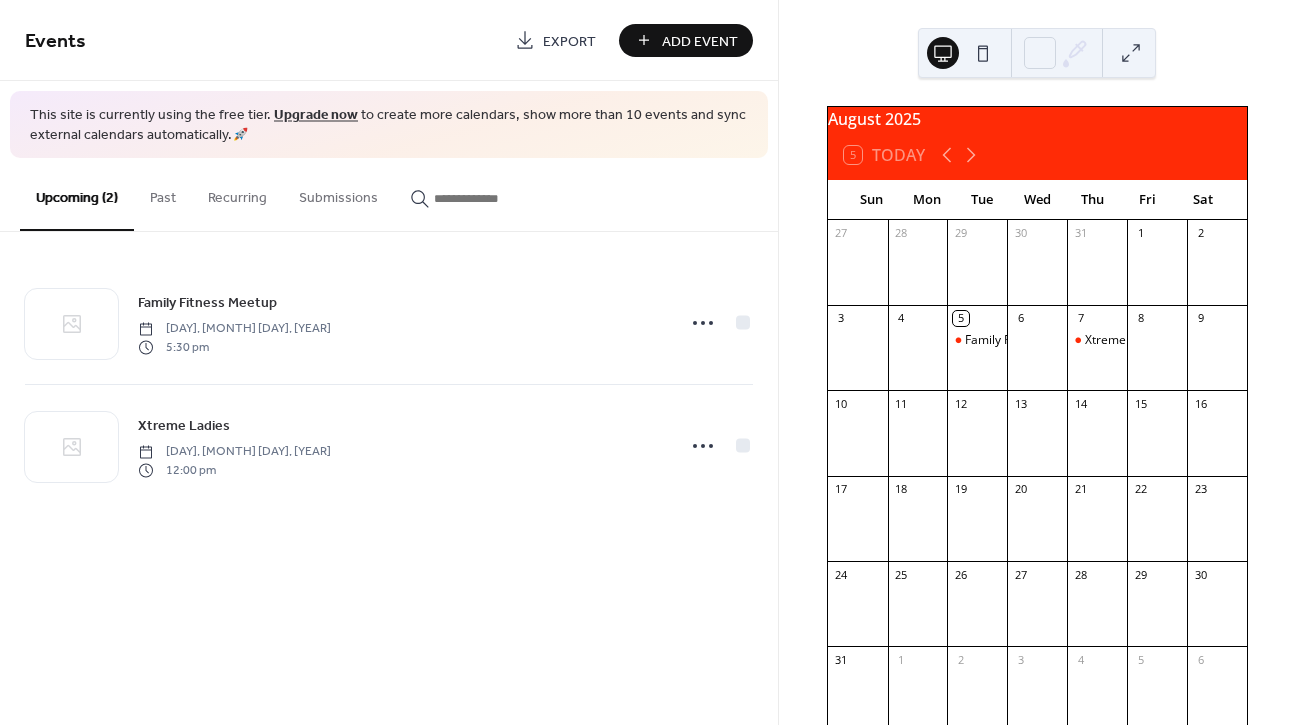 click on "Add Event" at bounding box center [700, 41] 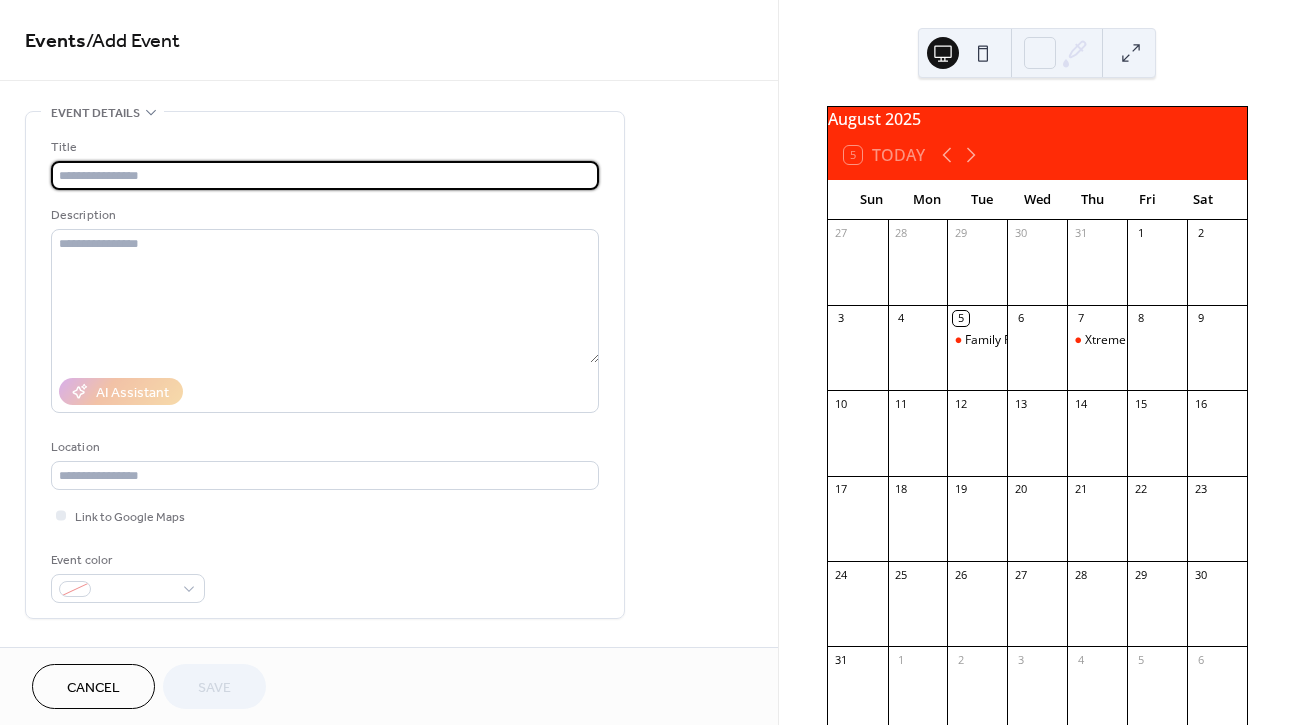 click at bounding box center [325, 175] 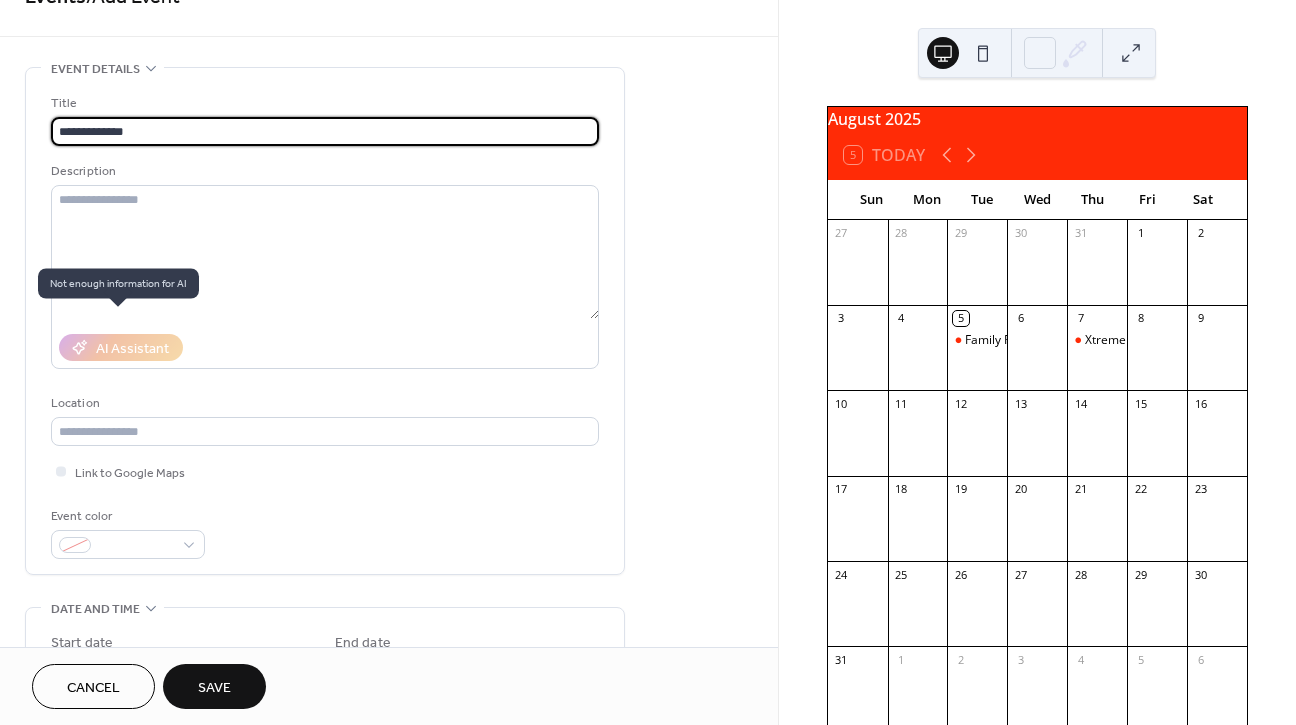 scroll, scrollTop: 72, scrollLeft: 0, axis: vertical 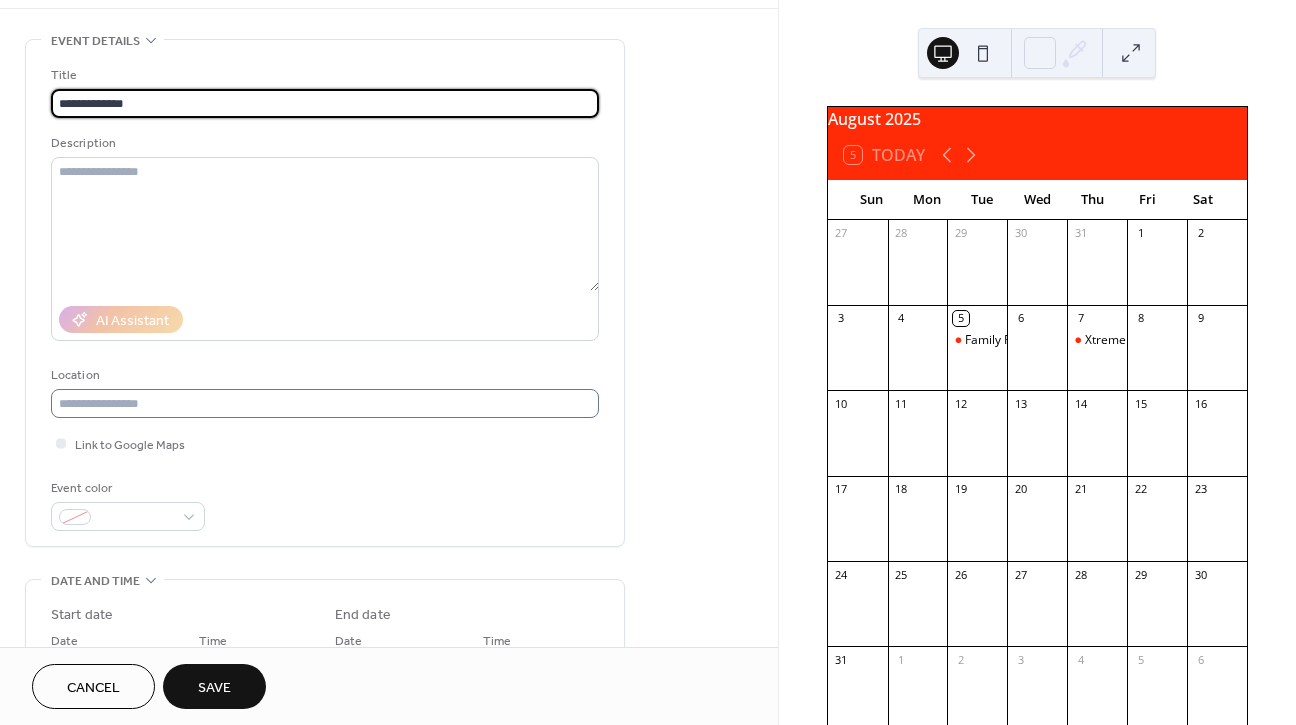 type on "**********" 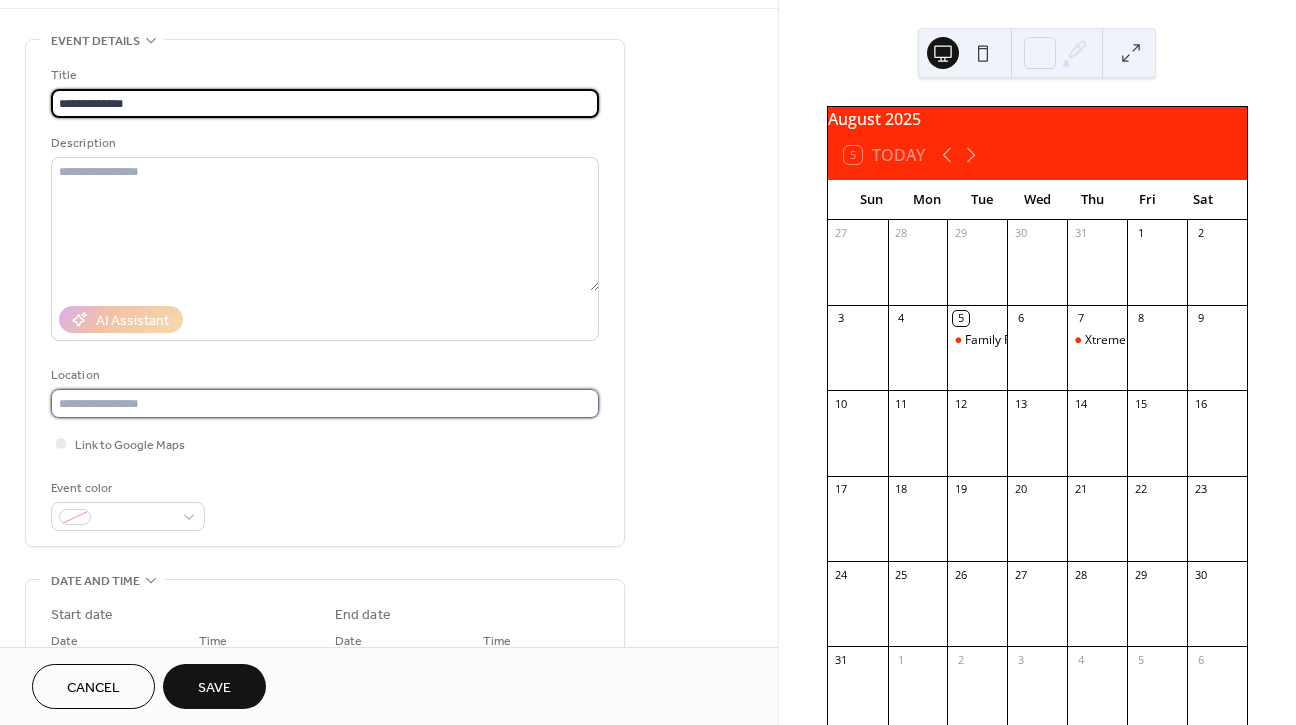 click at bounding box center [325, 403] 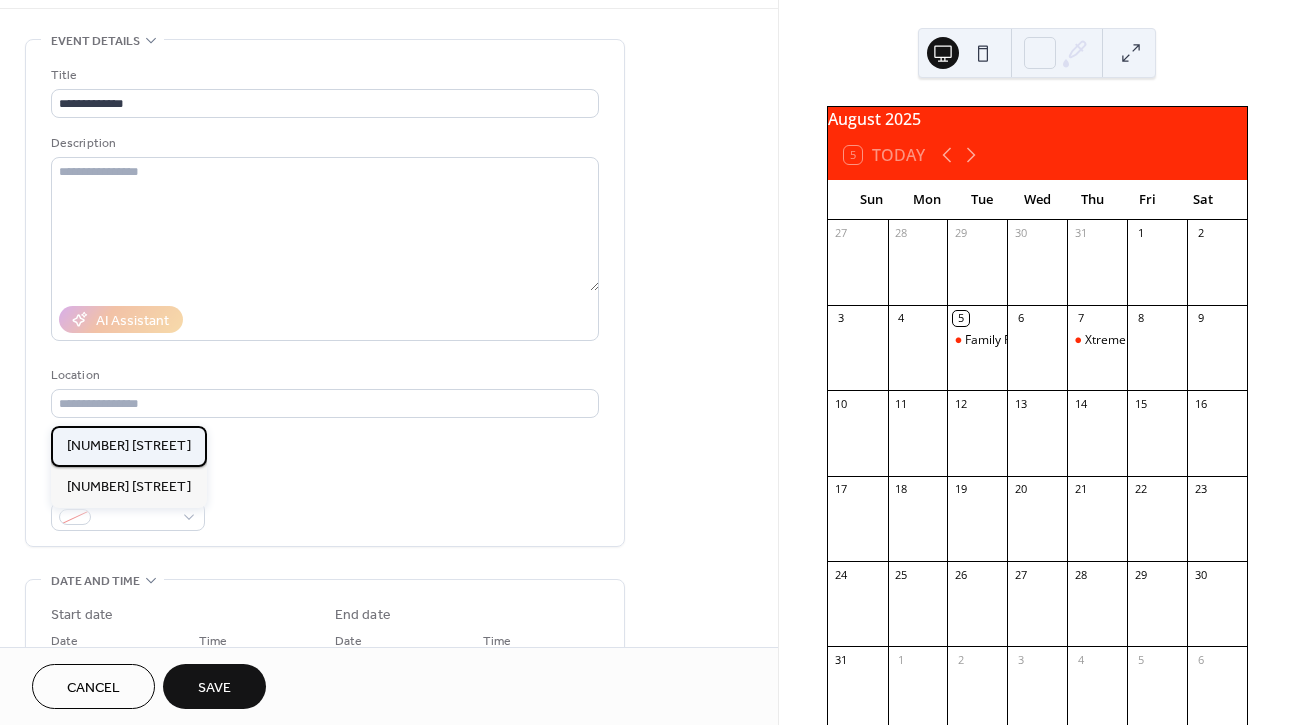 click on "[NUMBER] [STREET]" at bounding box center (129, 446) 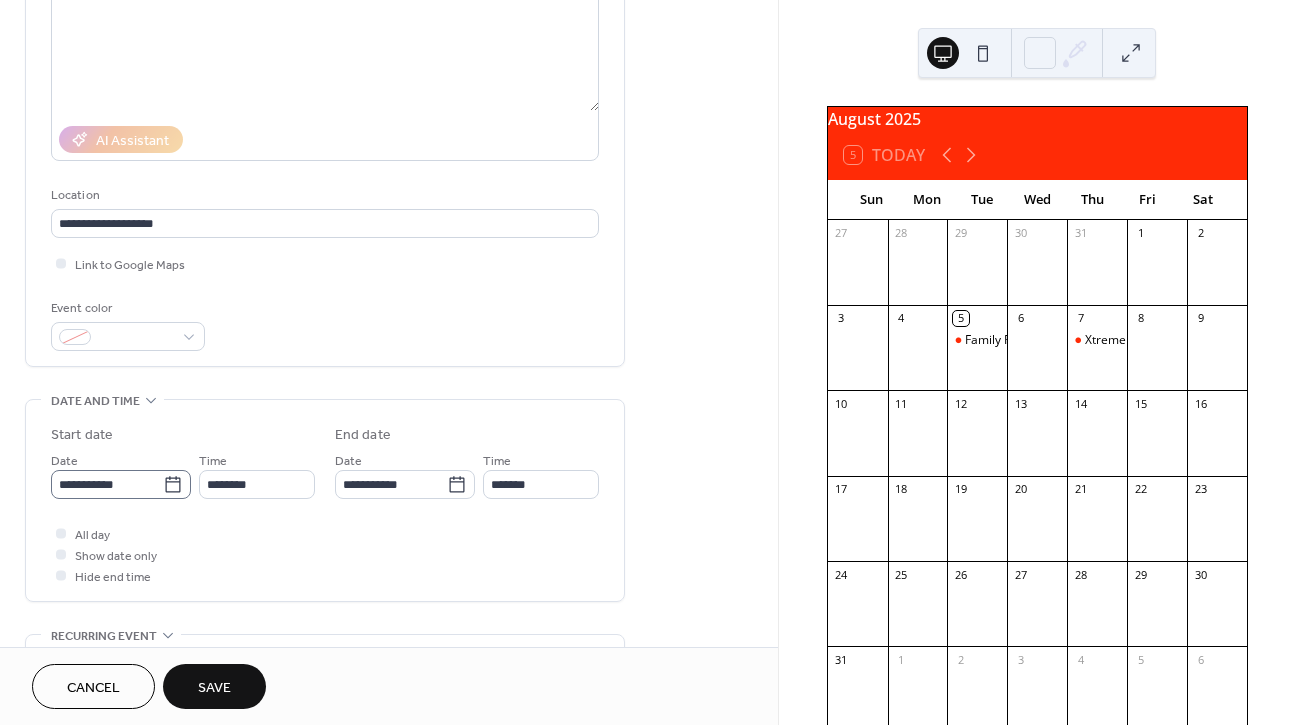 scroll, scrollTop: 262, scrollLeft: 0, axis: vertical 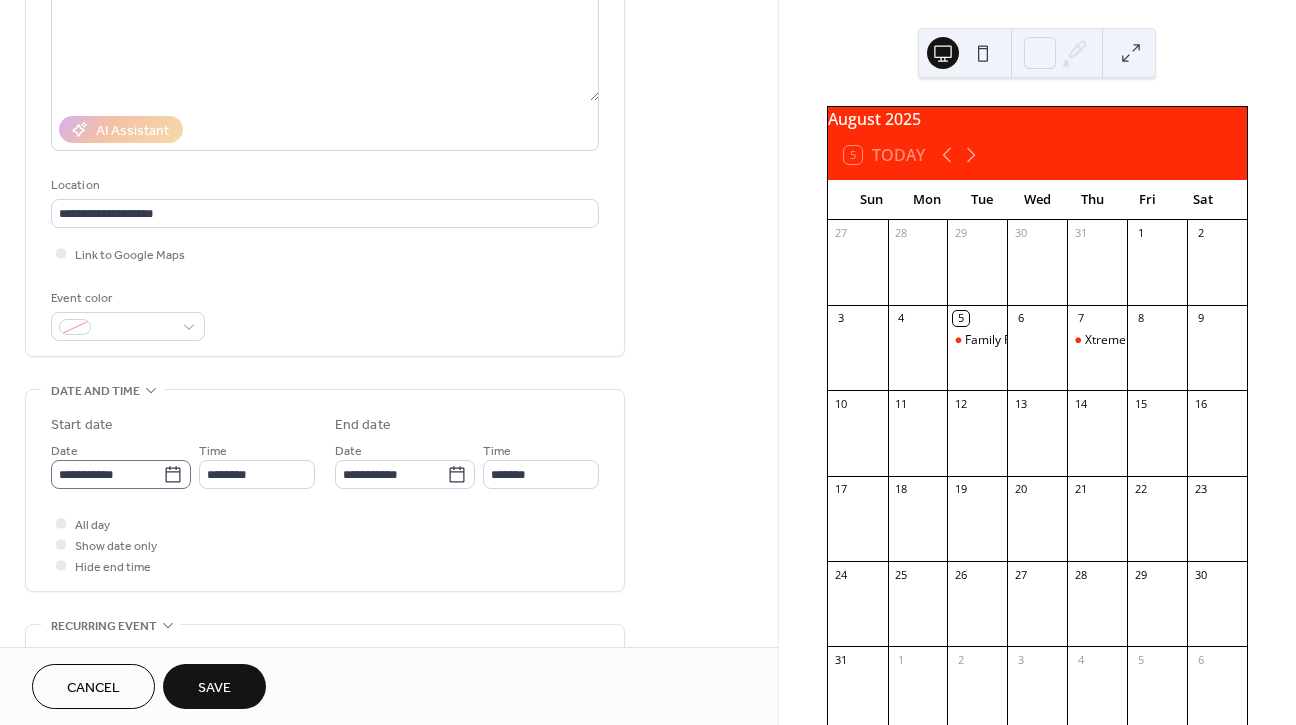 click 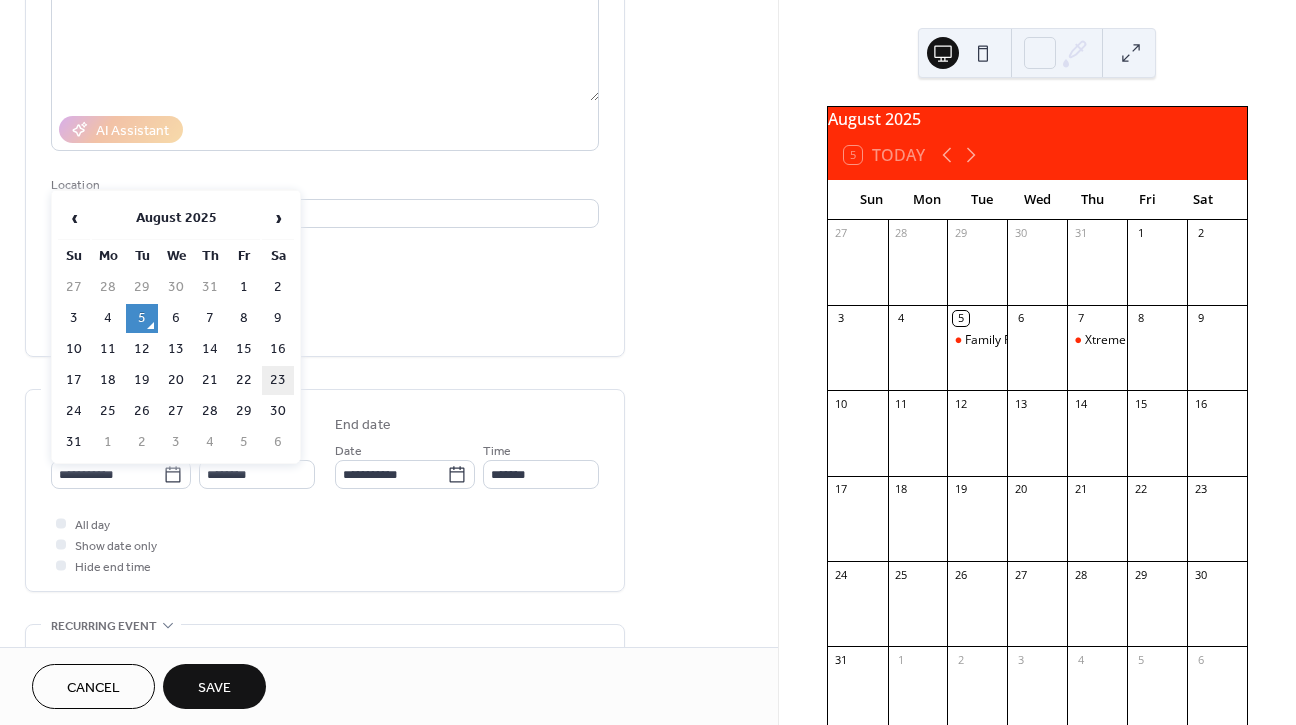 click on "23" at bounding box center (278, 380) 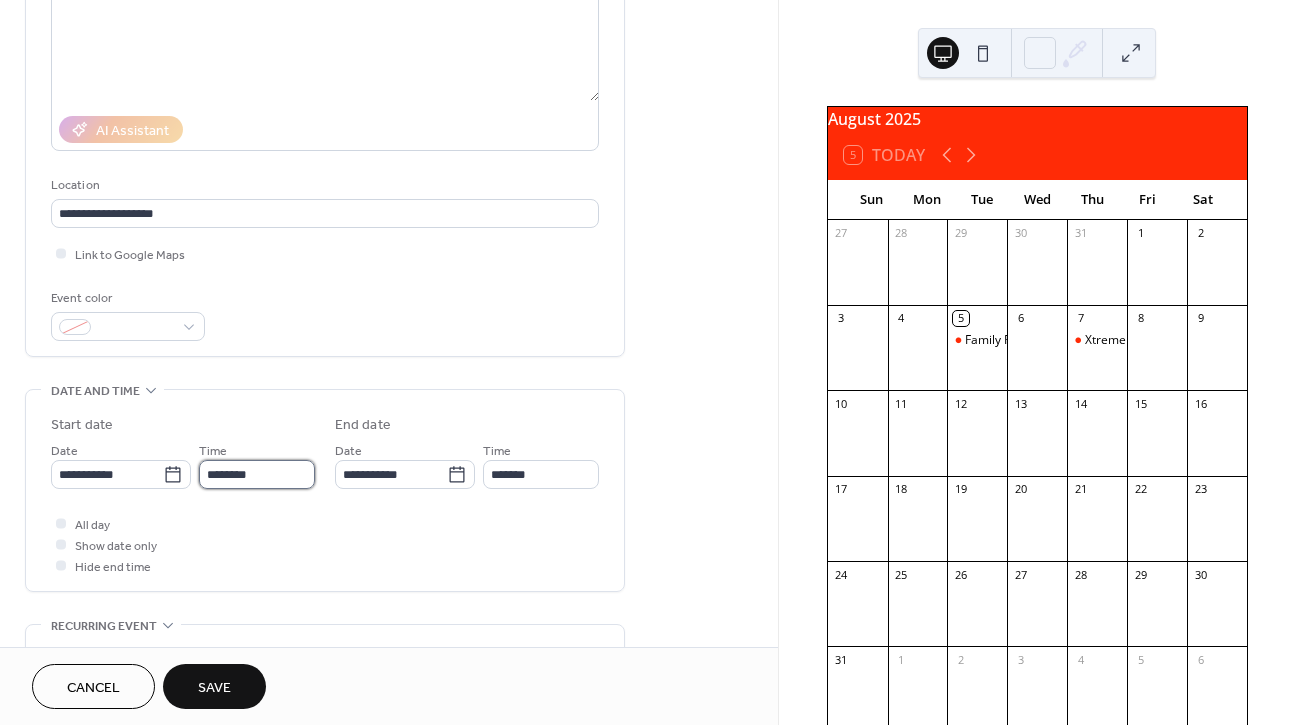 click on "********" at bounding box center [257, 474] 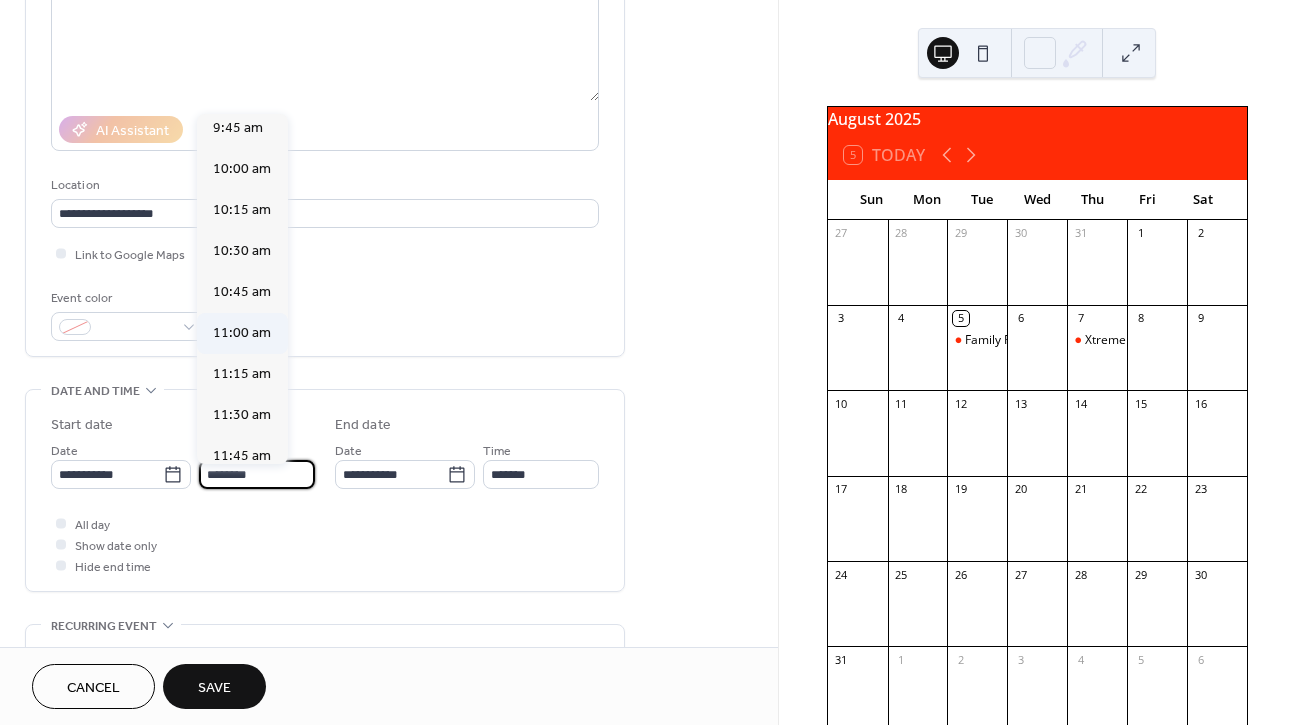 scroll, scrollTop: 1602, scrollLeft: 0, axis: vertical 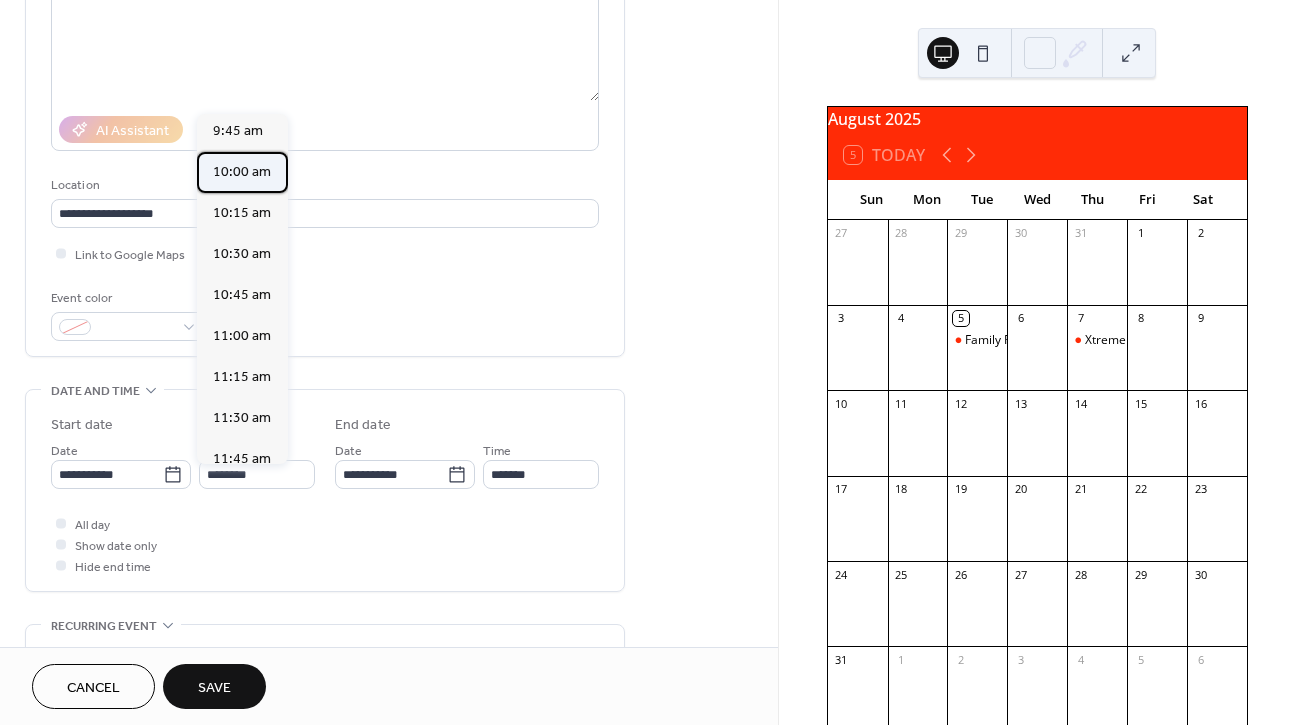click on "10:00 am" at bounding box center [242, 172] 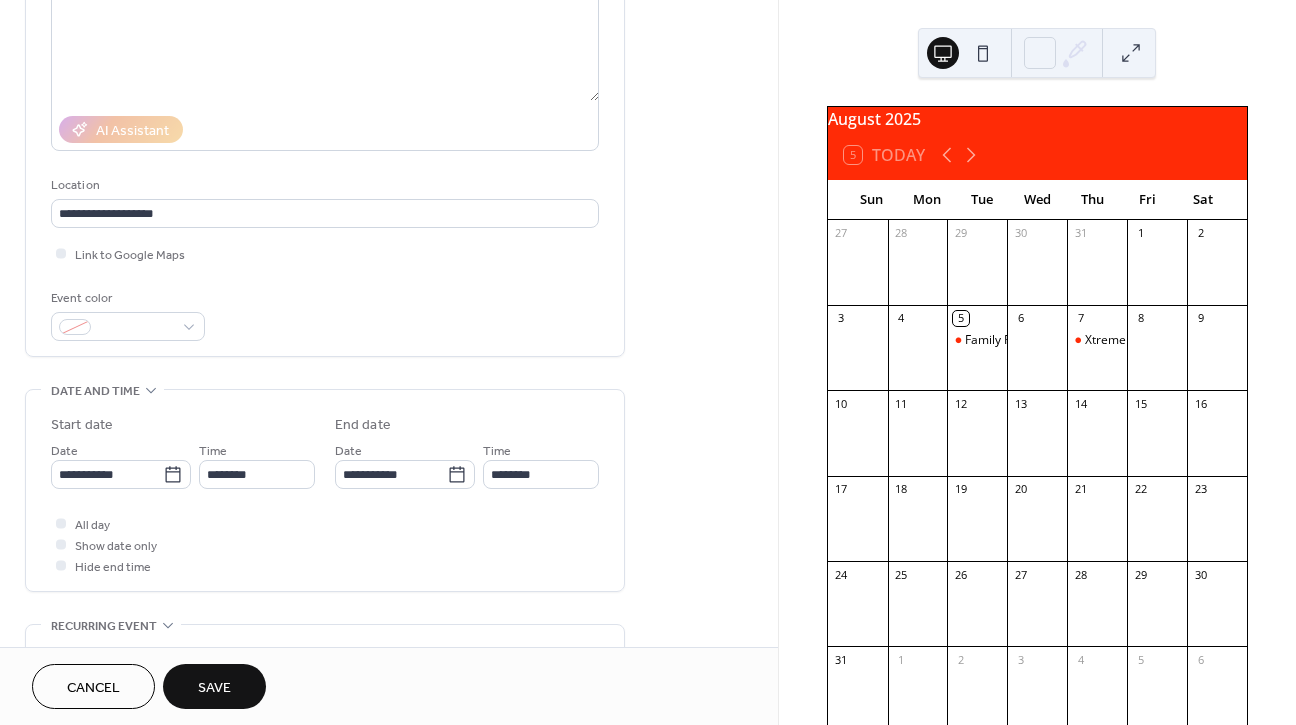 type on "********" 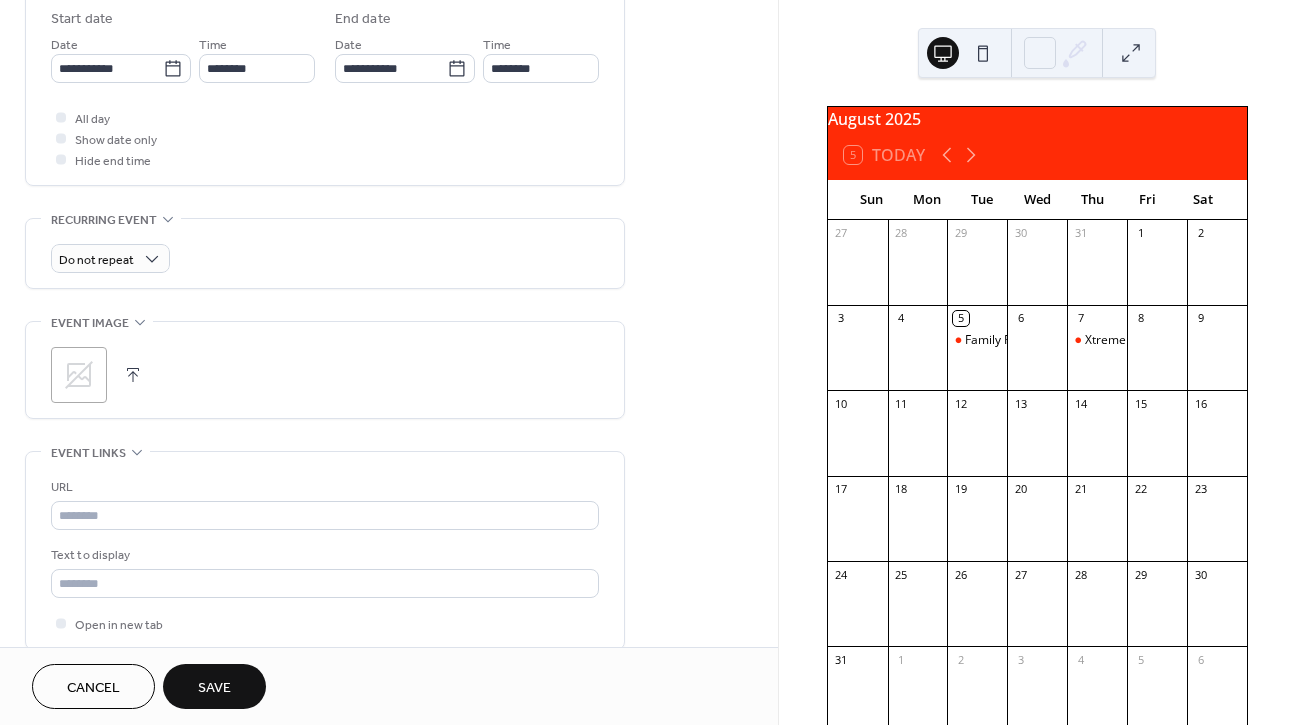 scroll, scrollTop: 675, scrollLeft: 0, axis: vertical 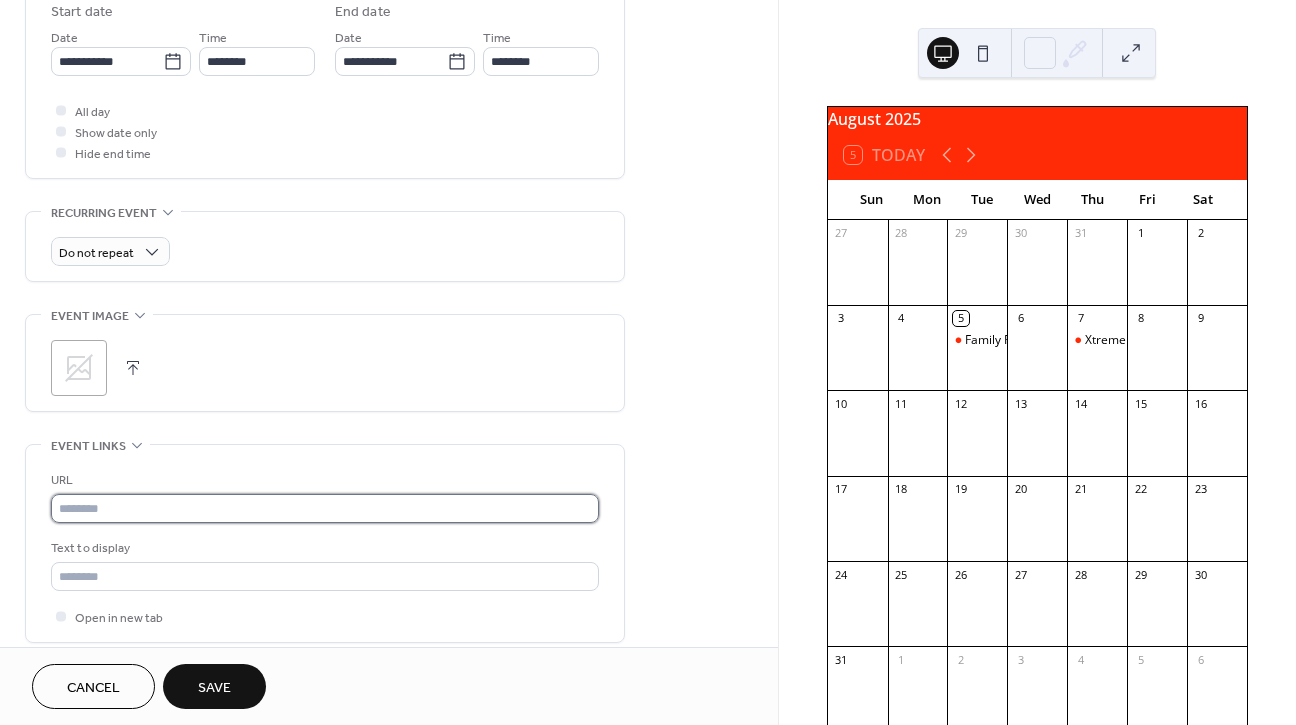 click at bounding box center [325, 508] 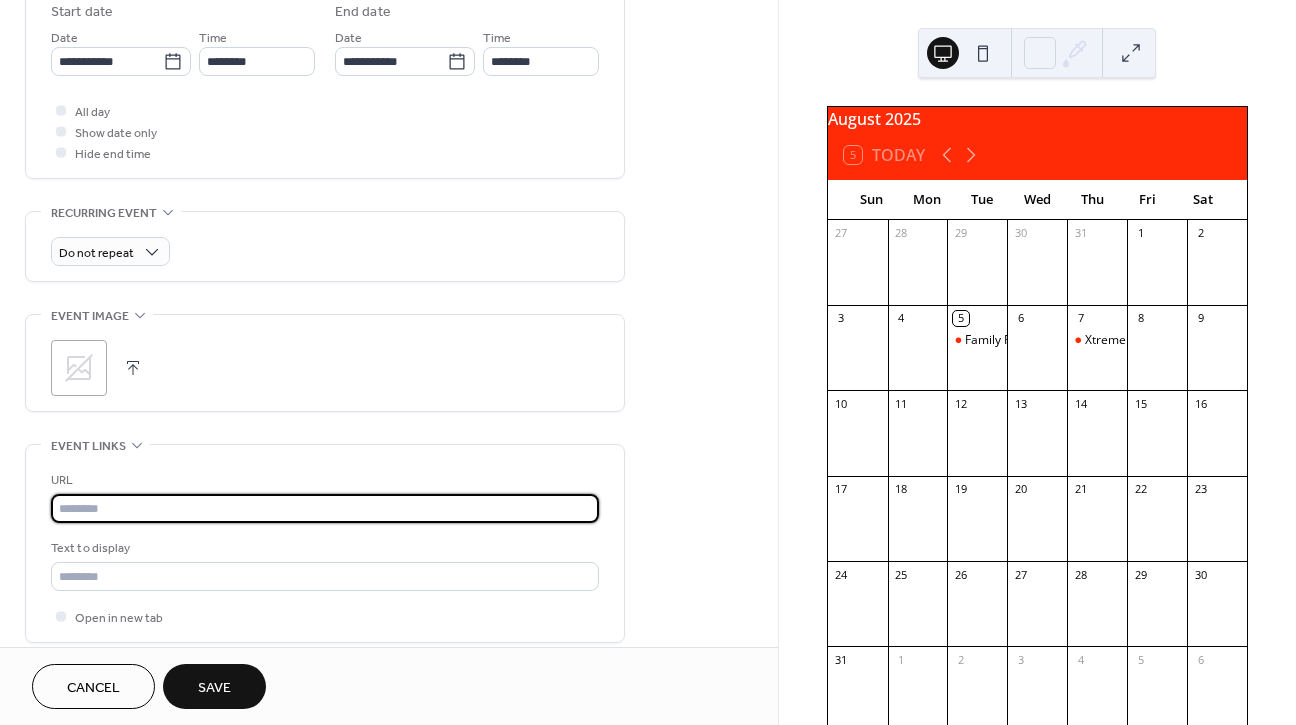 paste on "**********" 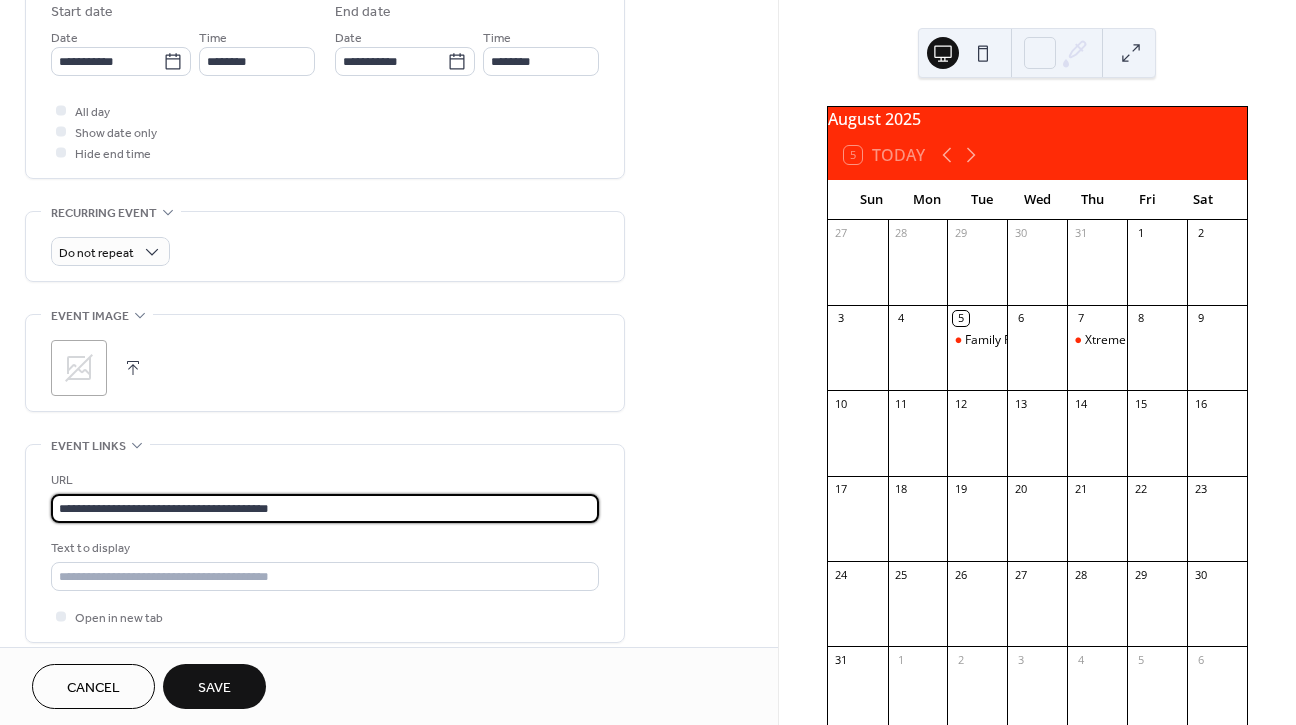 paste on "**********" 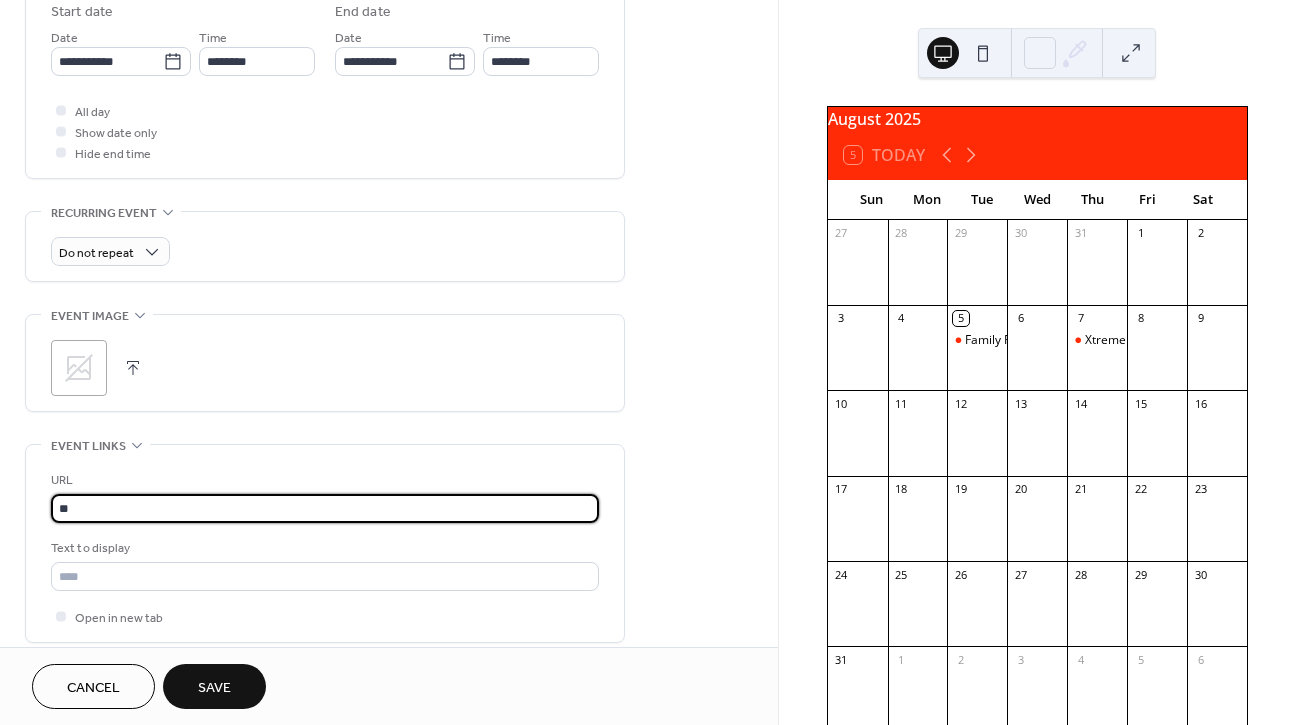 type on "*" 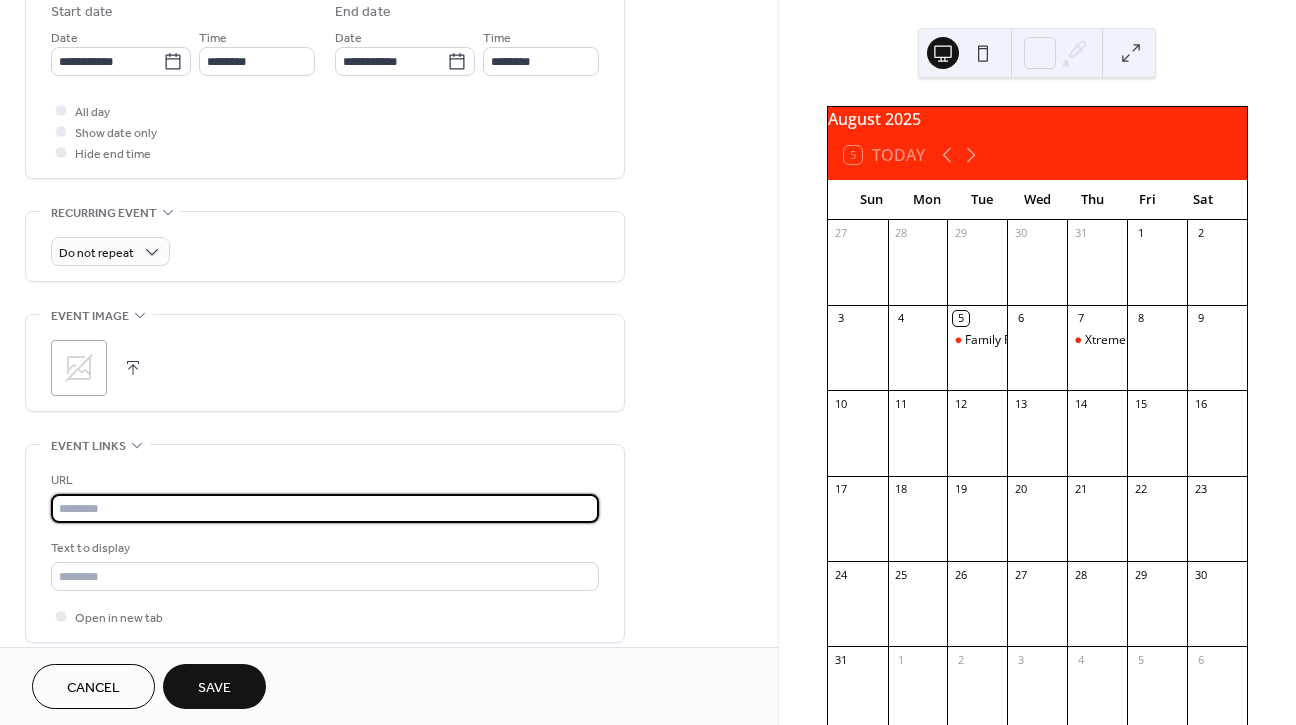 paste on "**********" 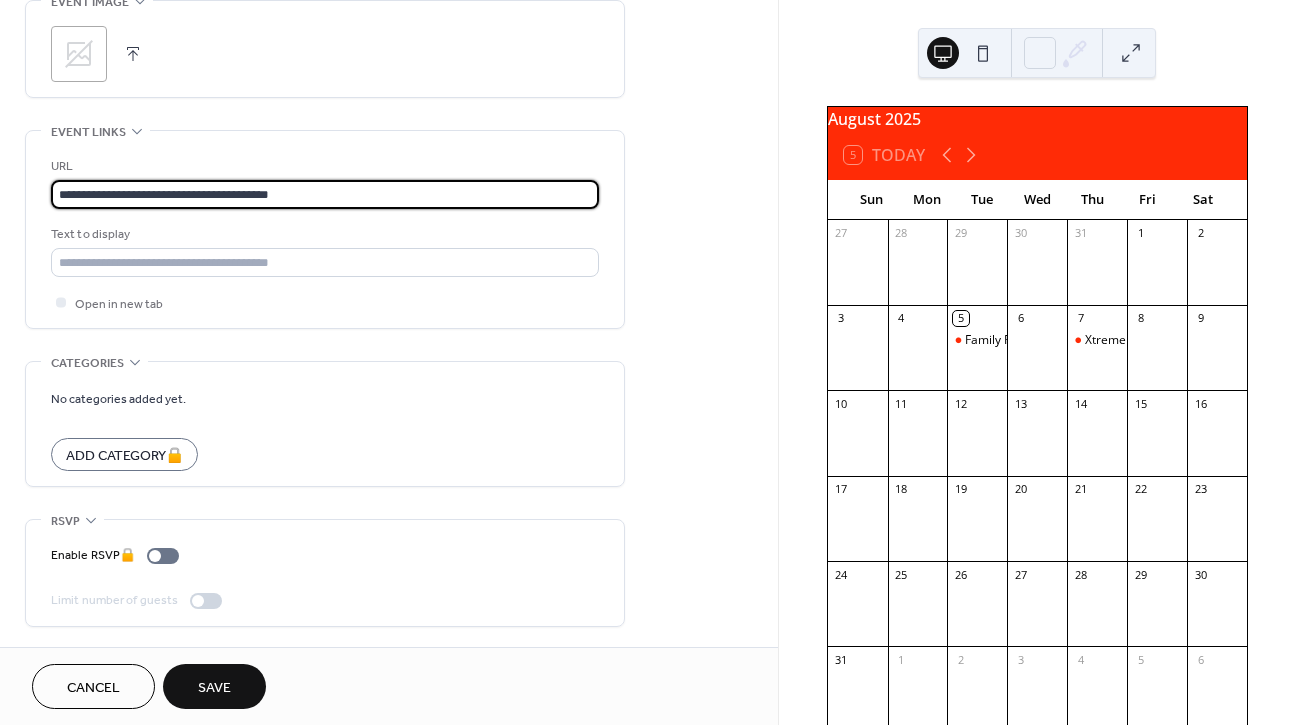 scroll, scrollTop: 999, scrollLeft: 0, axis: vertical 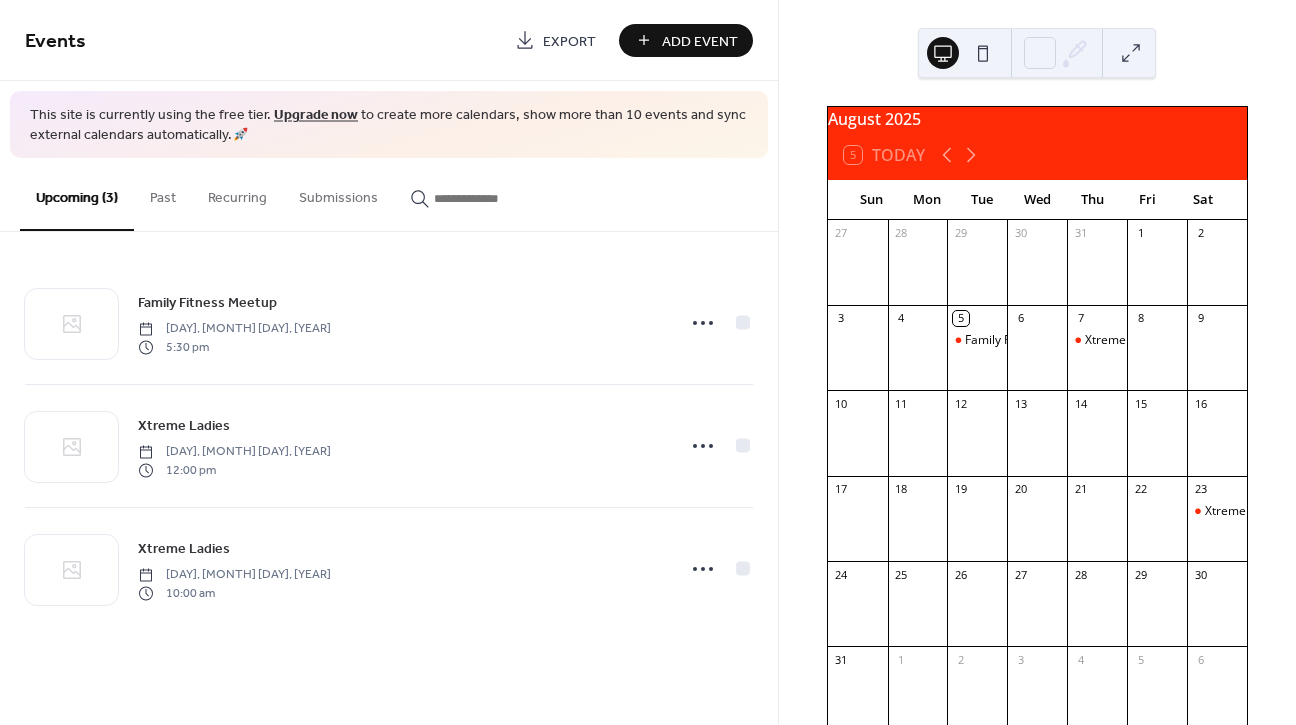 click on "Add Event" at bounding box center [700, 41] 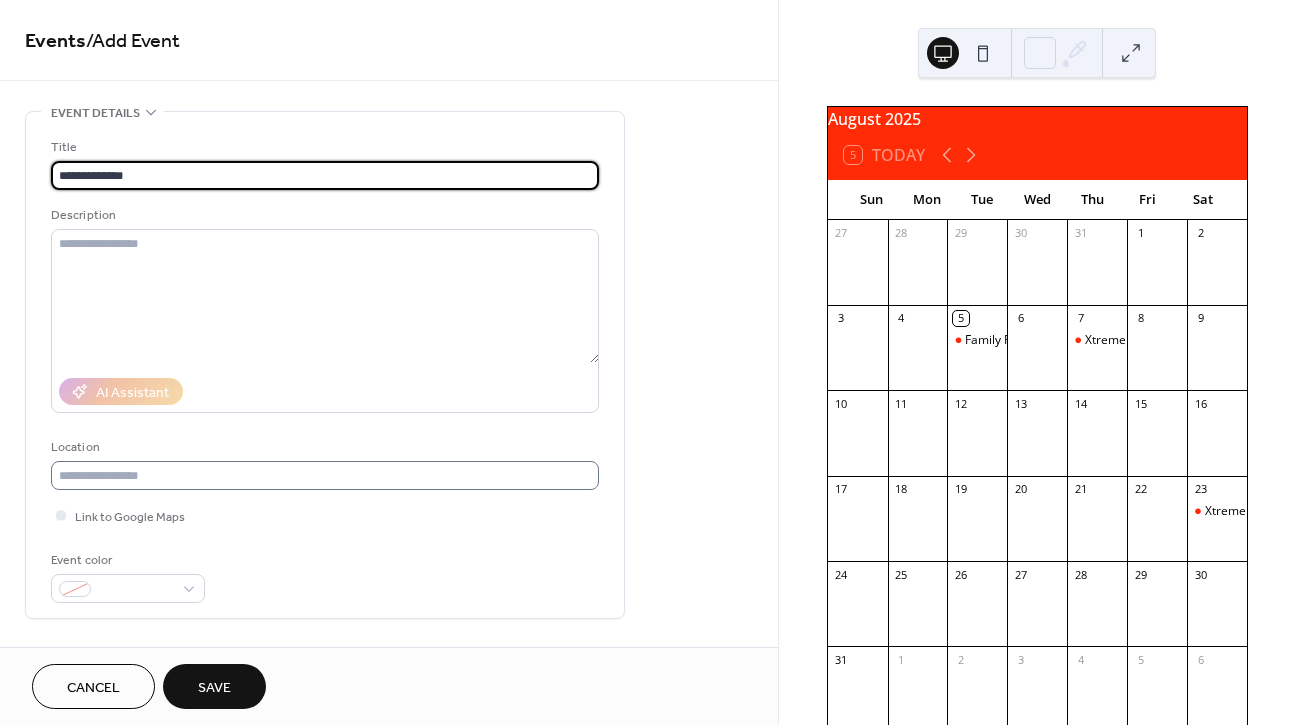 type on "**********" 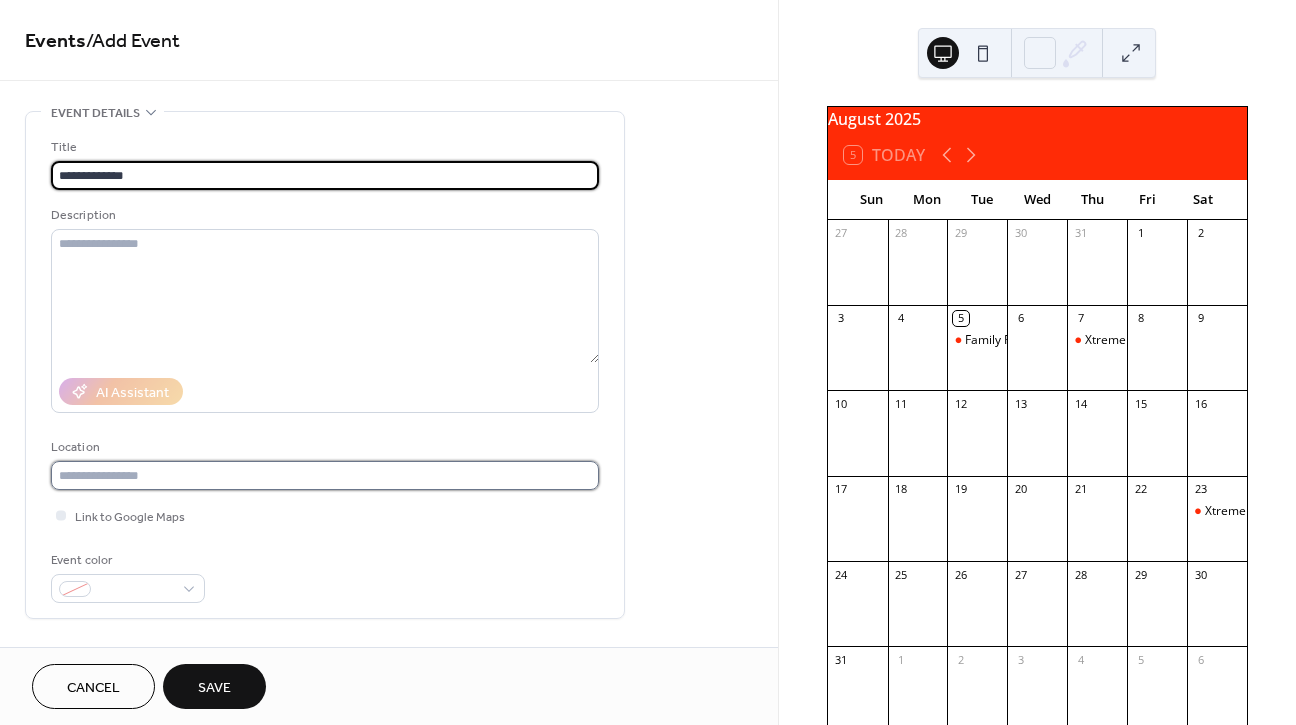 click at bounding box center (325, 475) 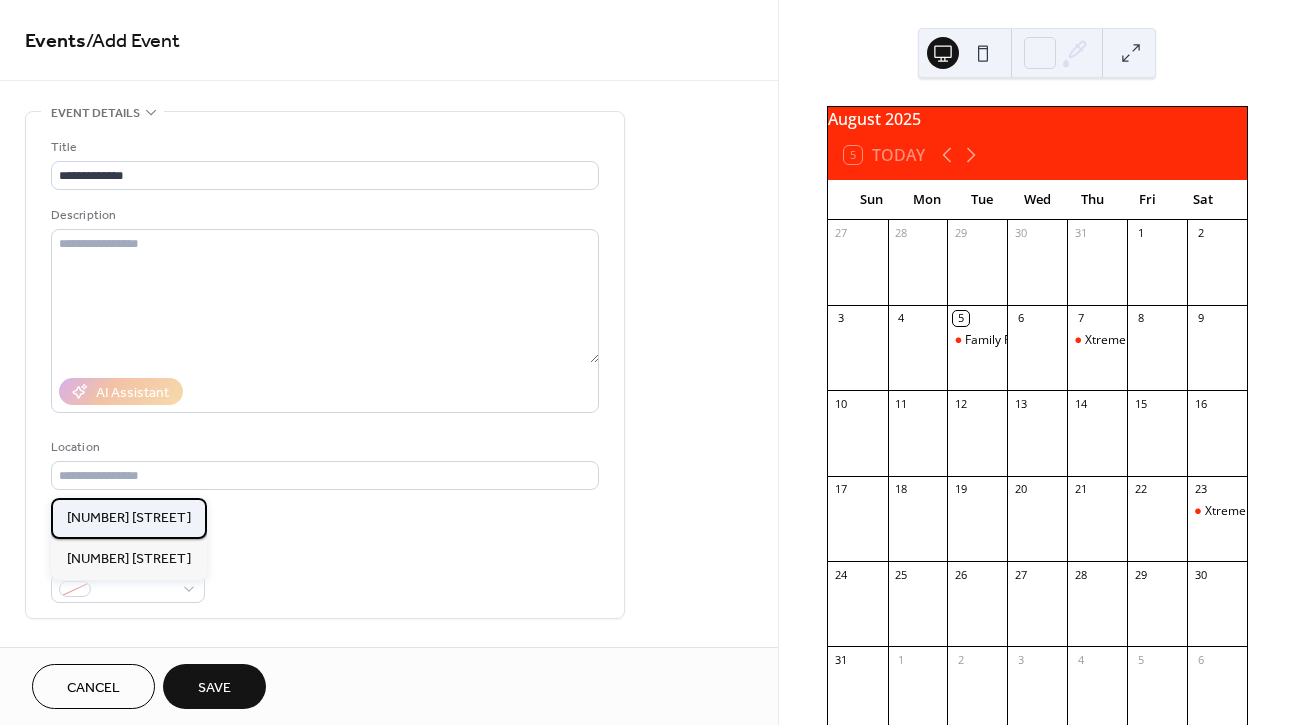click on "[NUMBER] [STREET]" at bounding box center (129, 518) 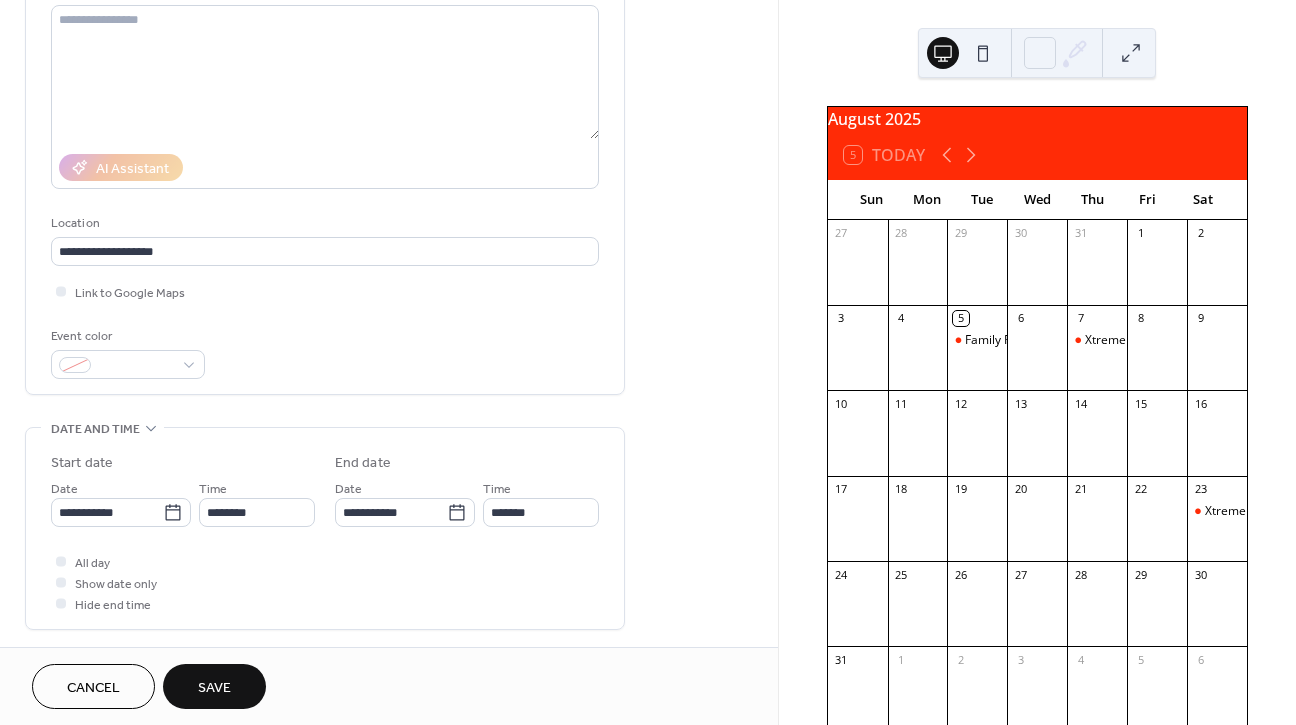 scroll, scrollTop: 240, scrollLeft: 0, axis: vertical 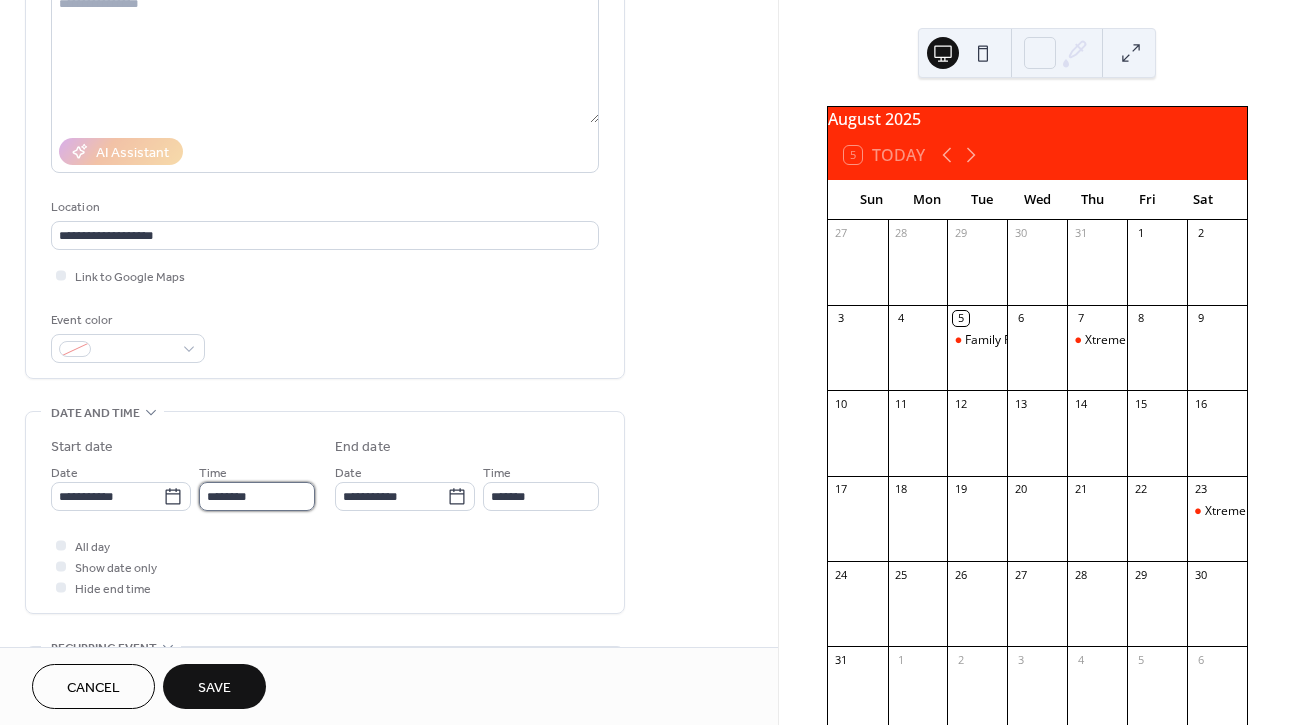 click on "********" at bounding box center [257, 496] 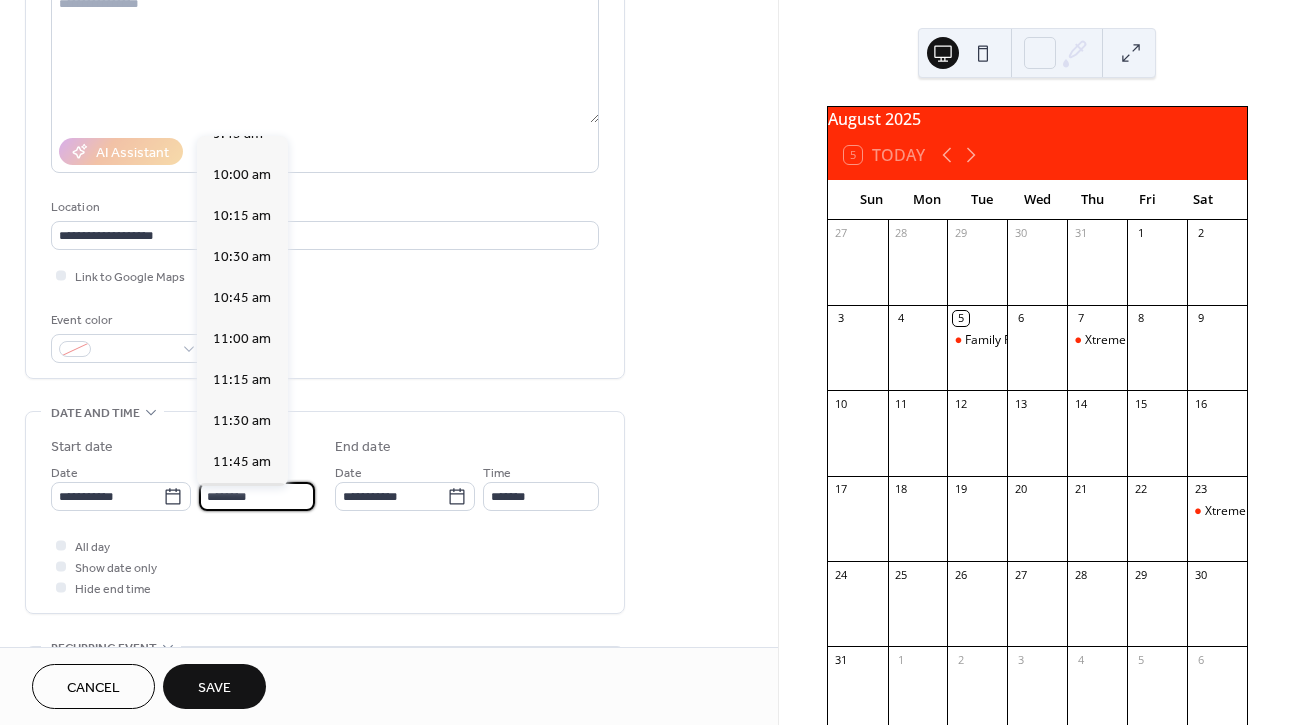 scroll, scrollTop: 1616, scrollLeft: 0, axis: vertical 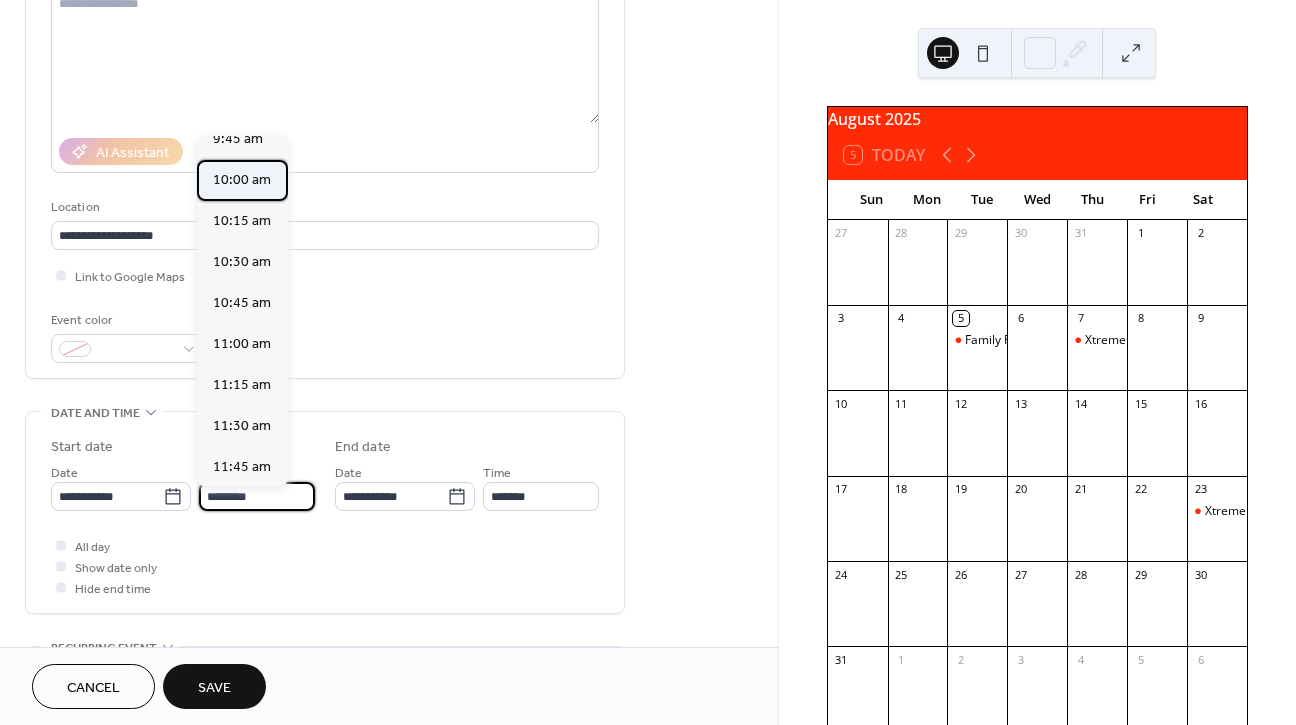 click on "10:00 am" at bounding box center [242, 180] 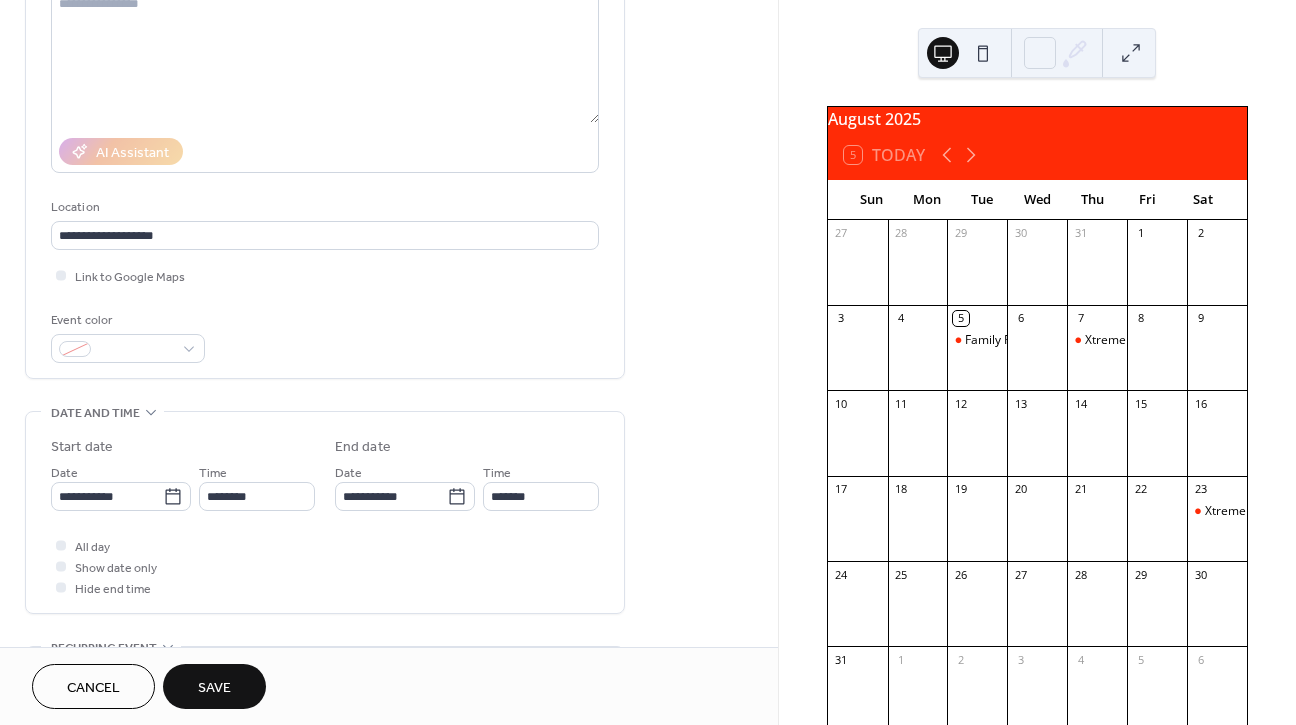 type on "********" 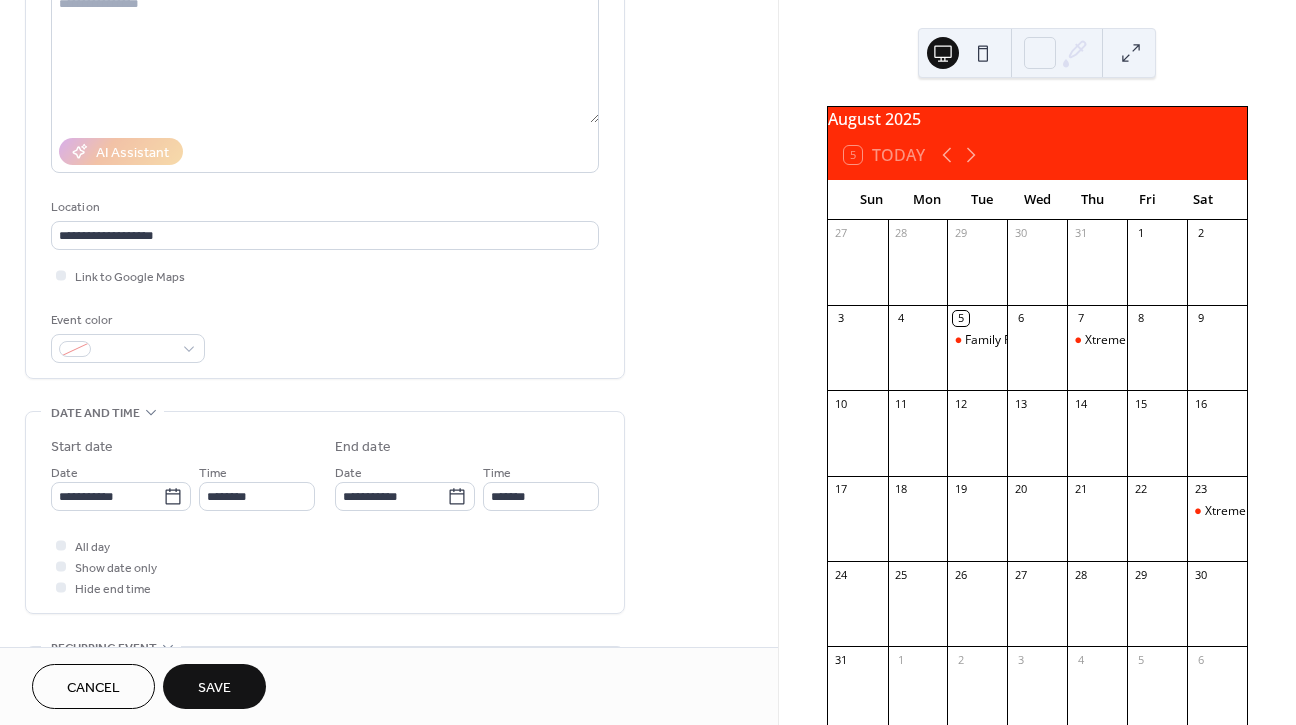 type on "********" 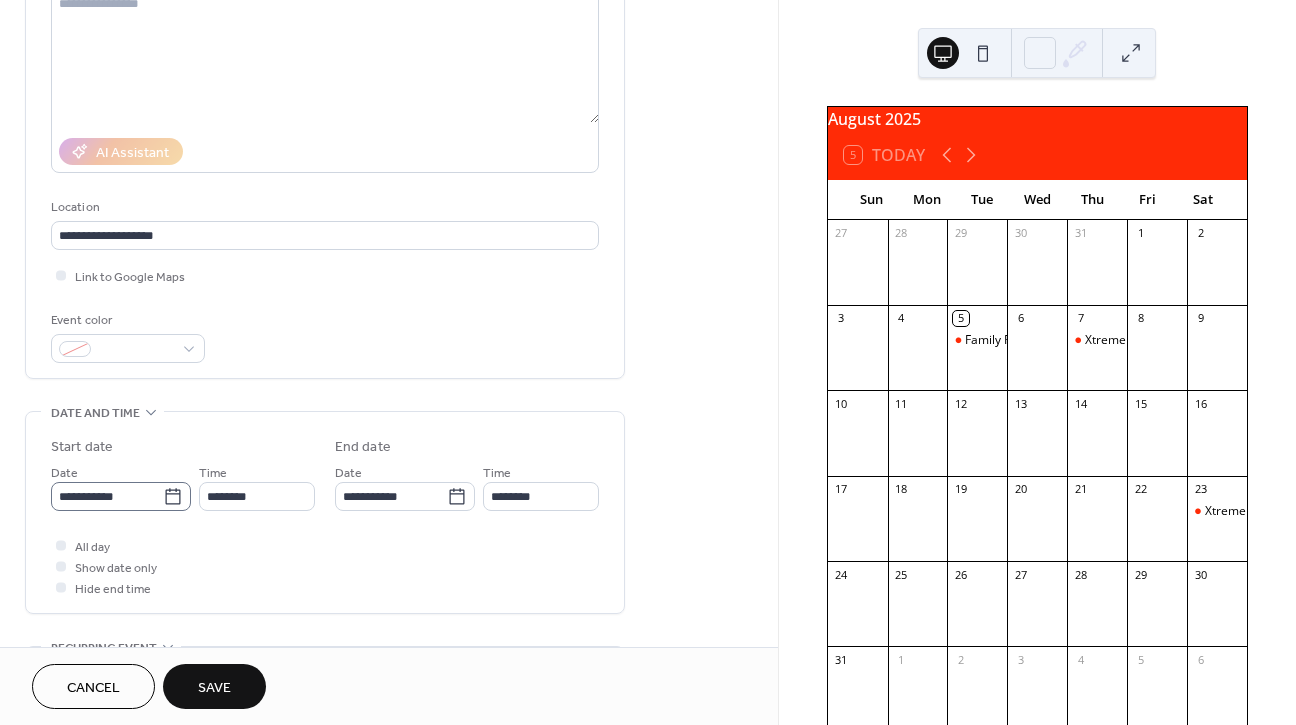 click 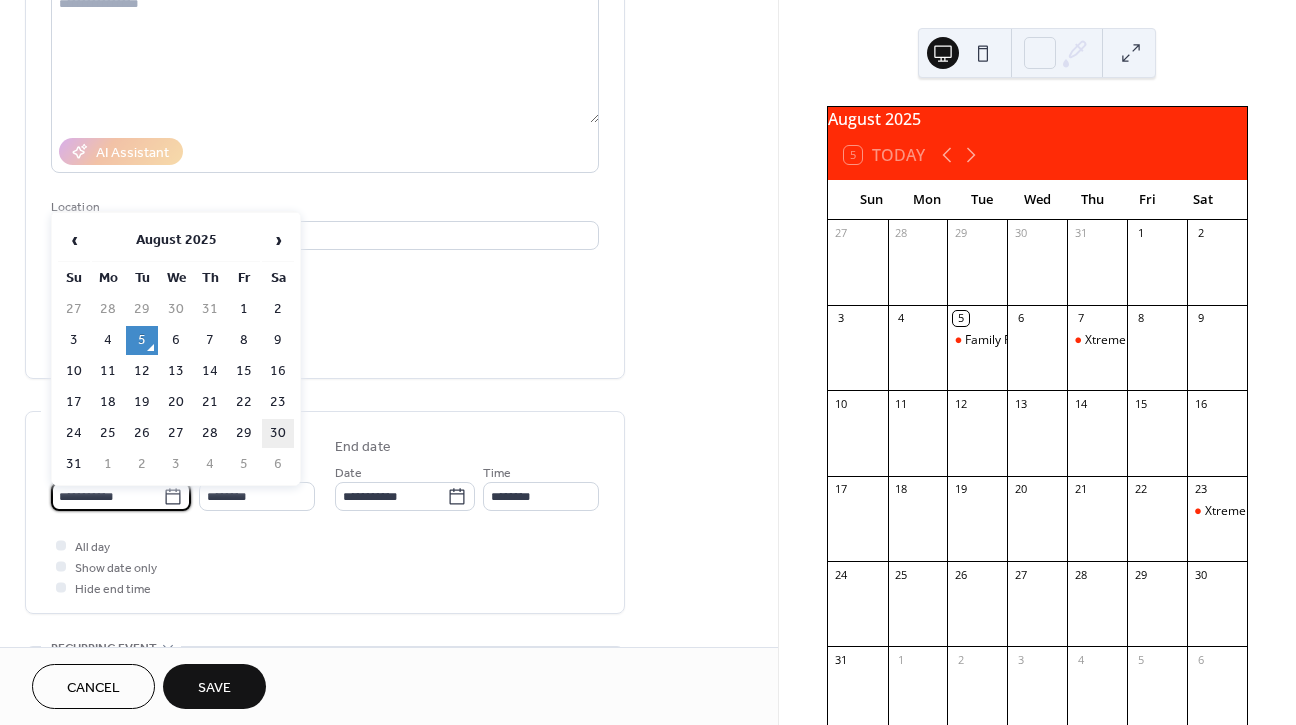 click on "30" at bounding box center (278, 433) 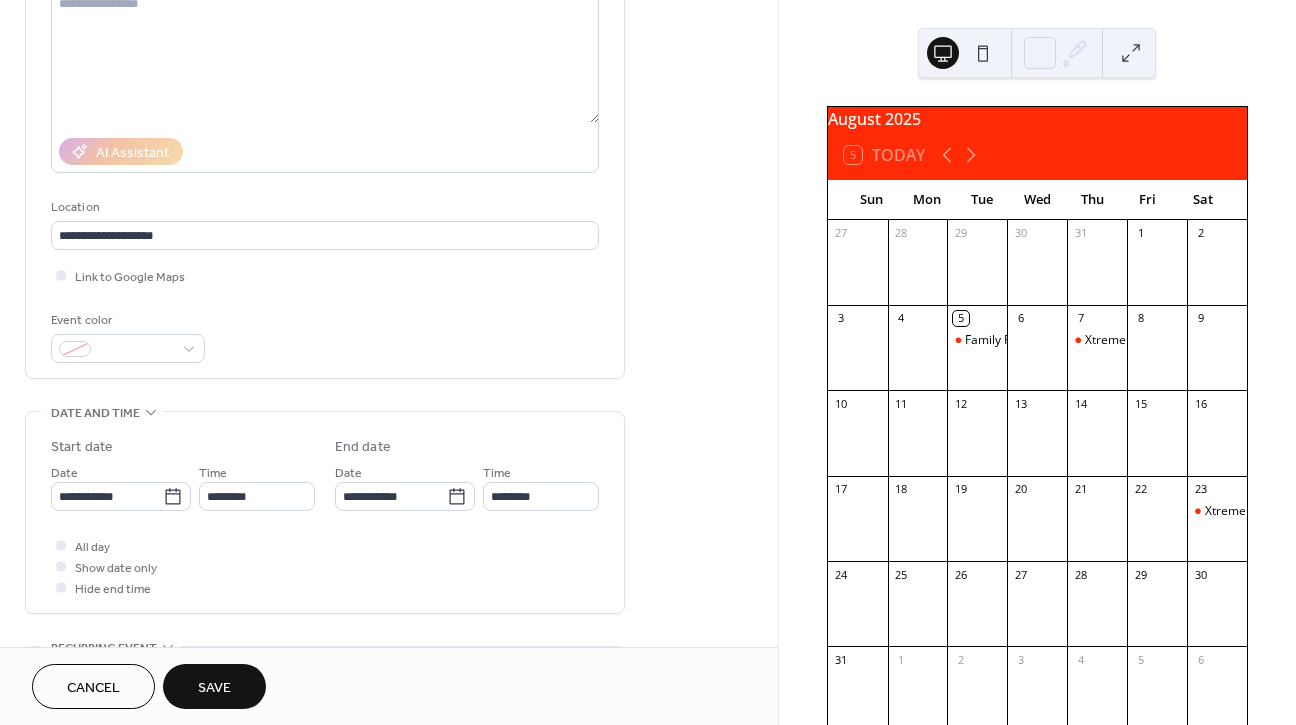 click on "Save" at bounding box center (214, 688) 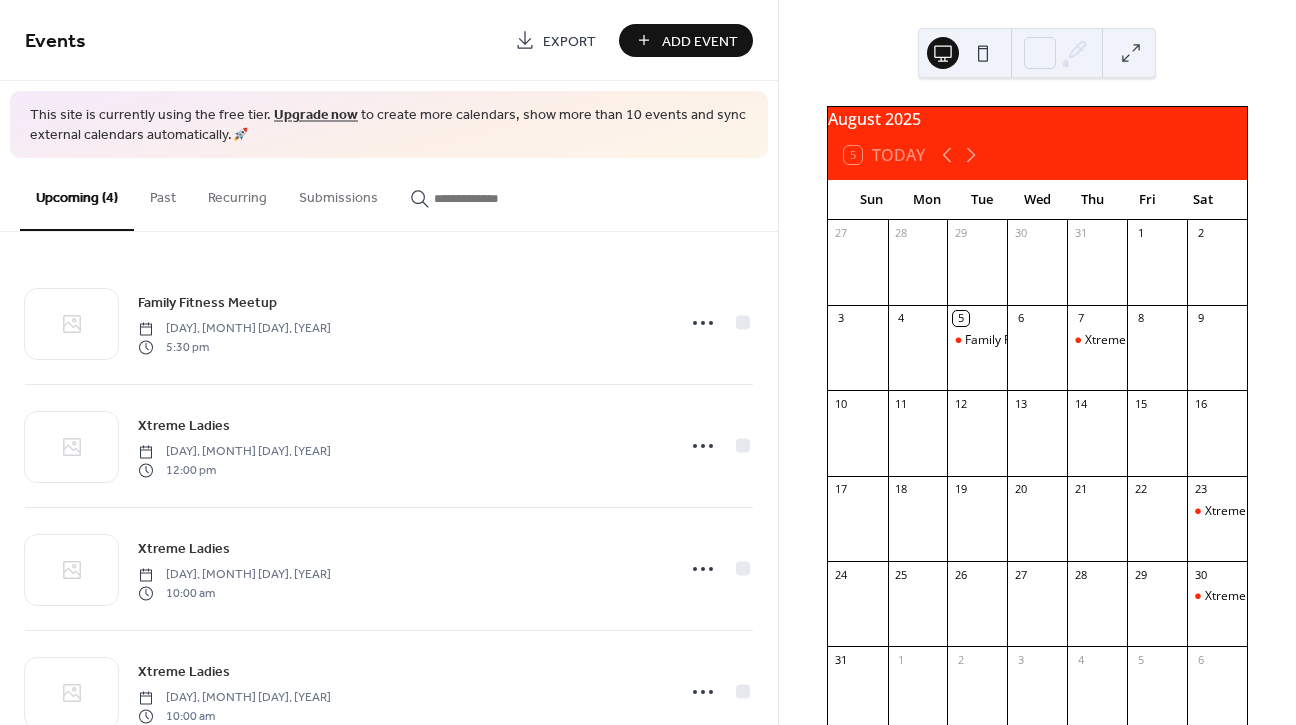 click on "Add Event" at bounding box center [700, 41] 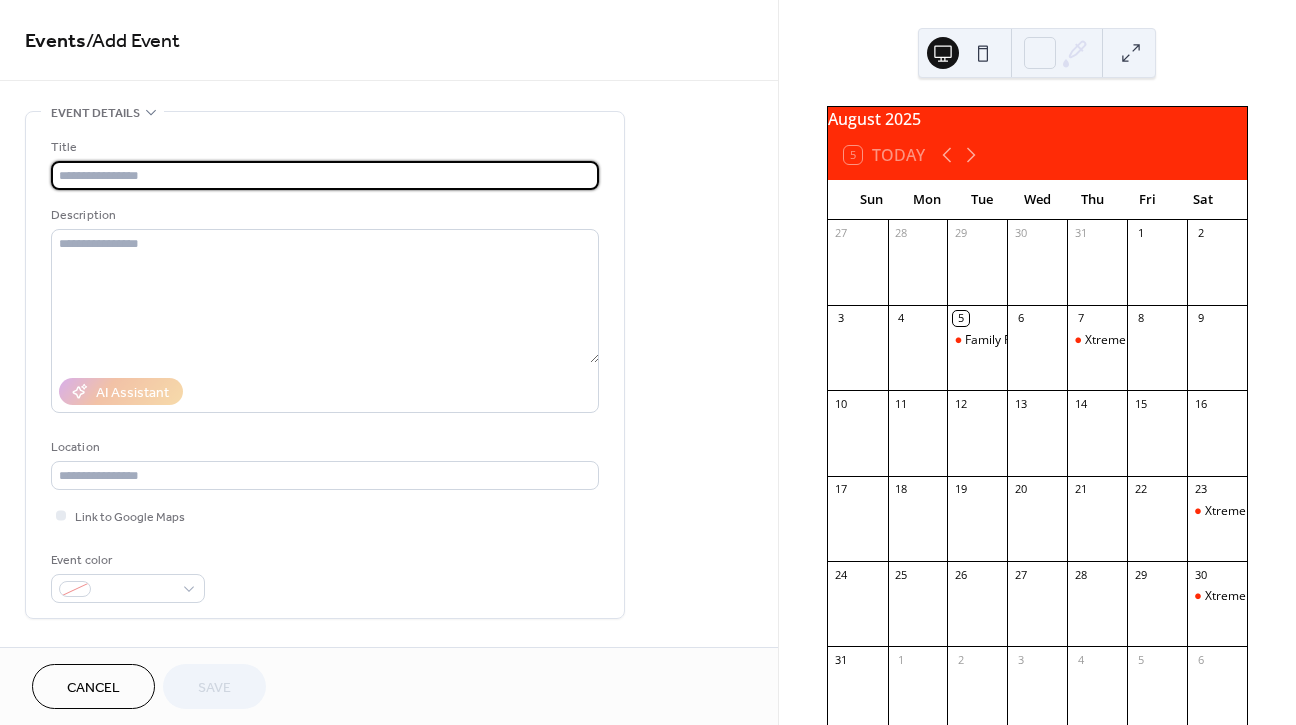 click at bounding box center (325, 175) 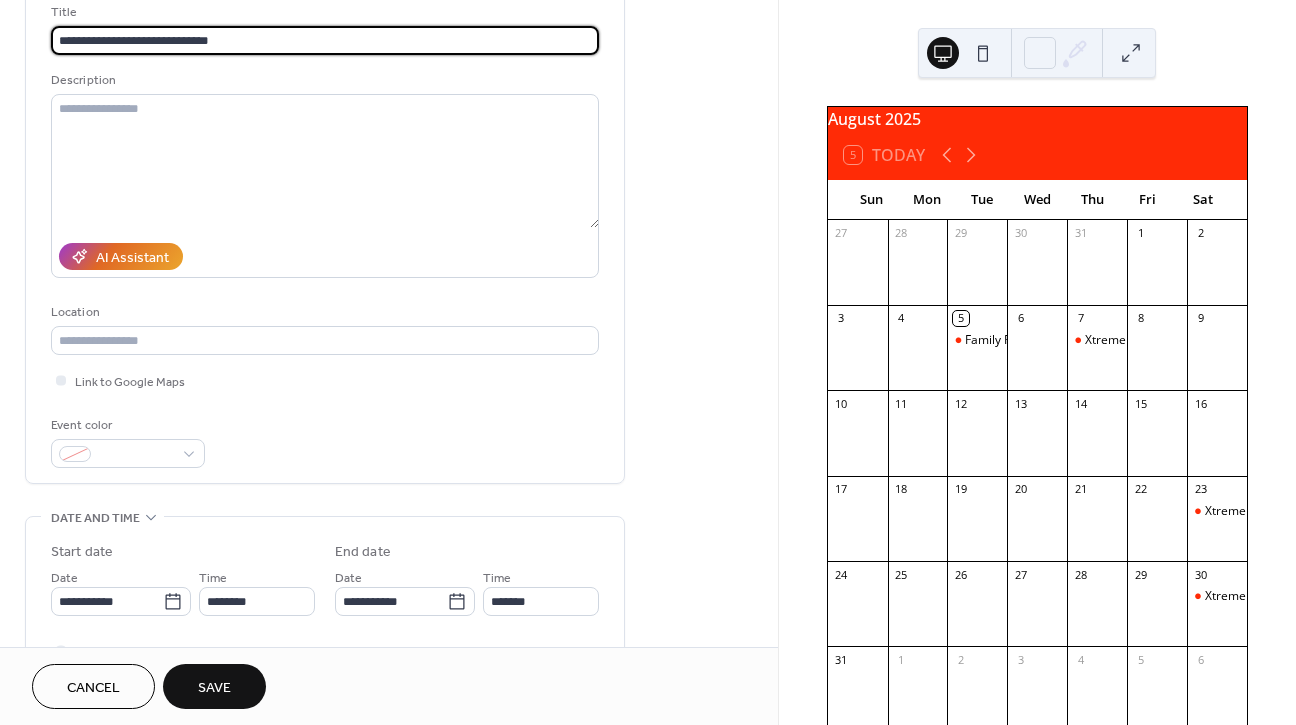 scroll, scrollTop: 143, scrollLeft: 0, axis: vertical 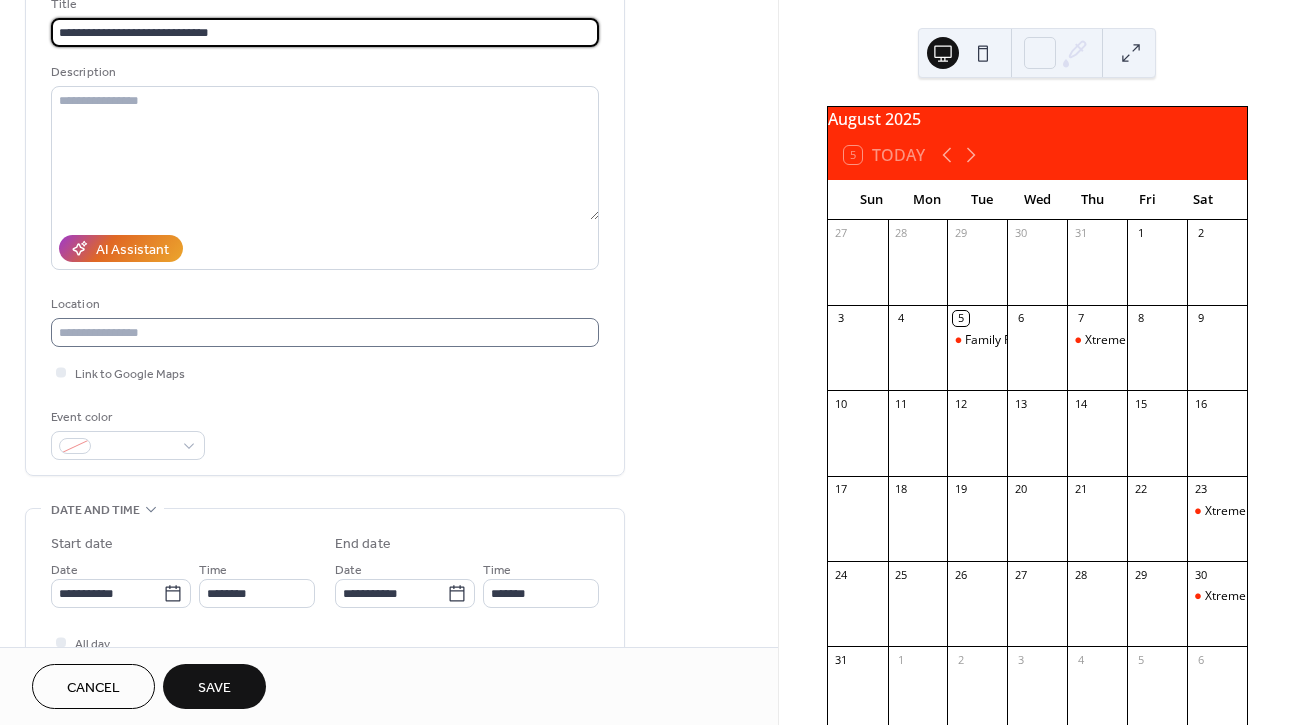 type on "**********" 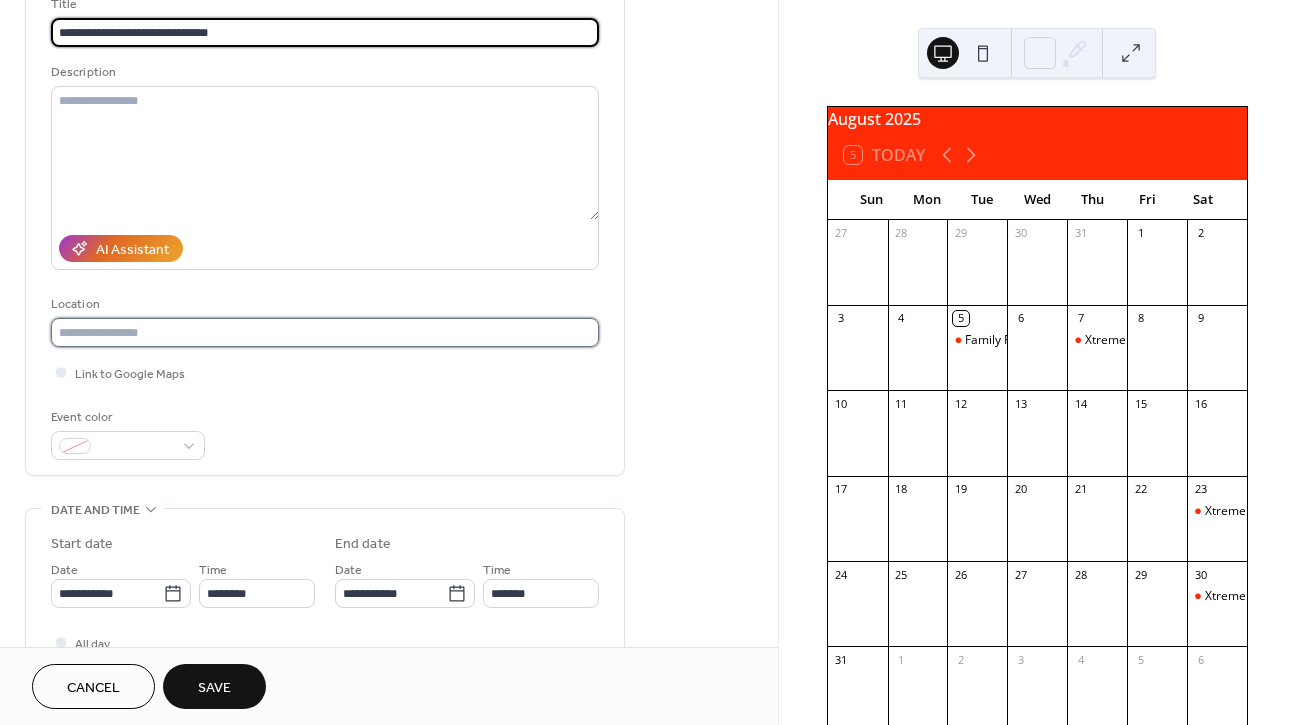 click at bounding box center [325, 332] 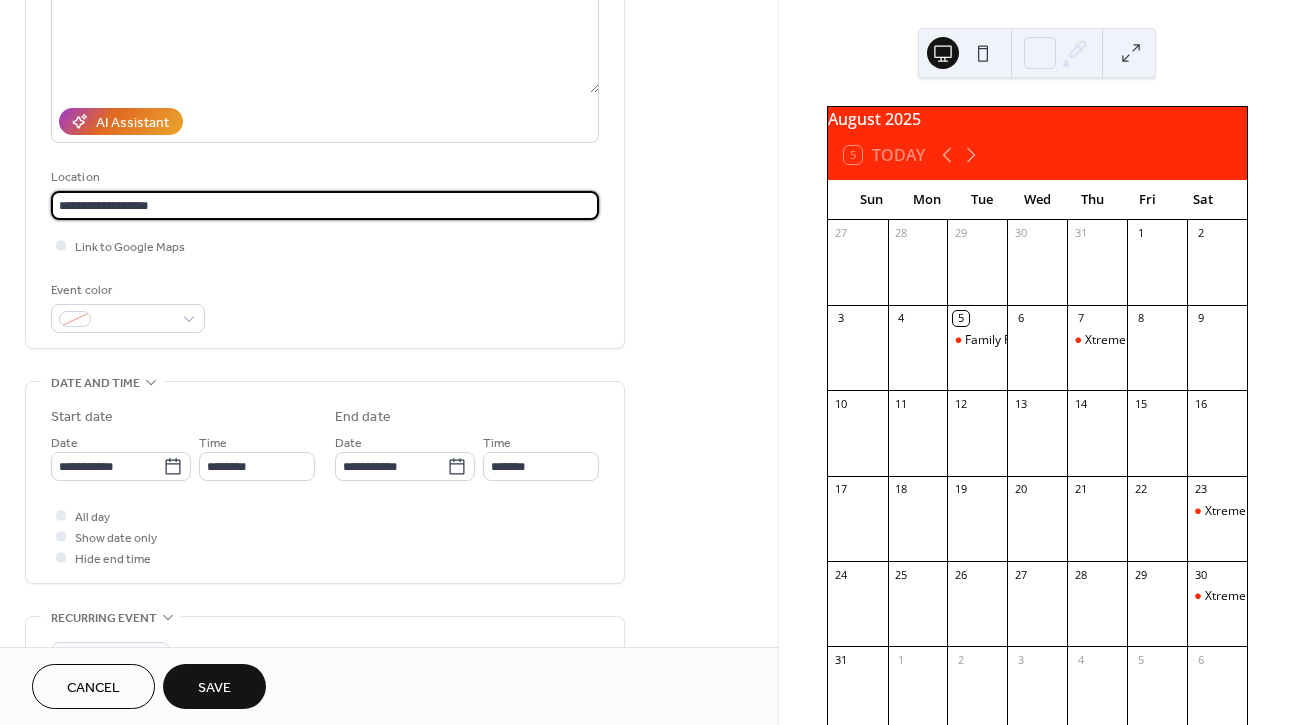 scroll, scrollTop: 284, scrollLeft: 0, axis: vertical 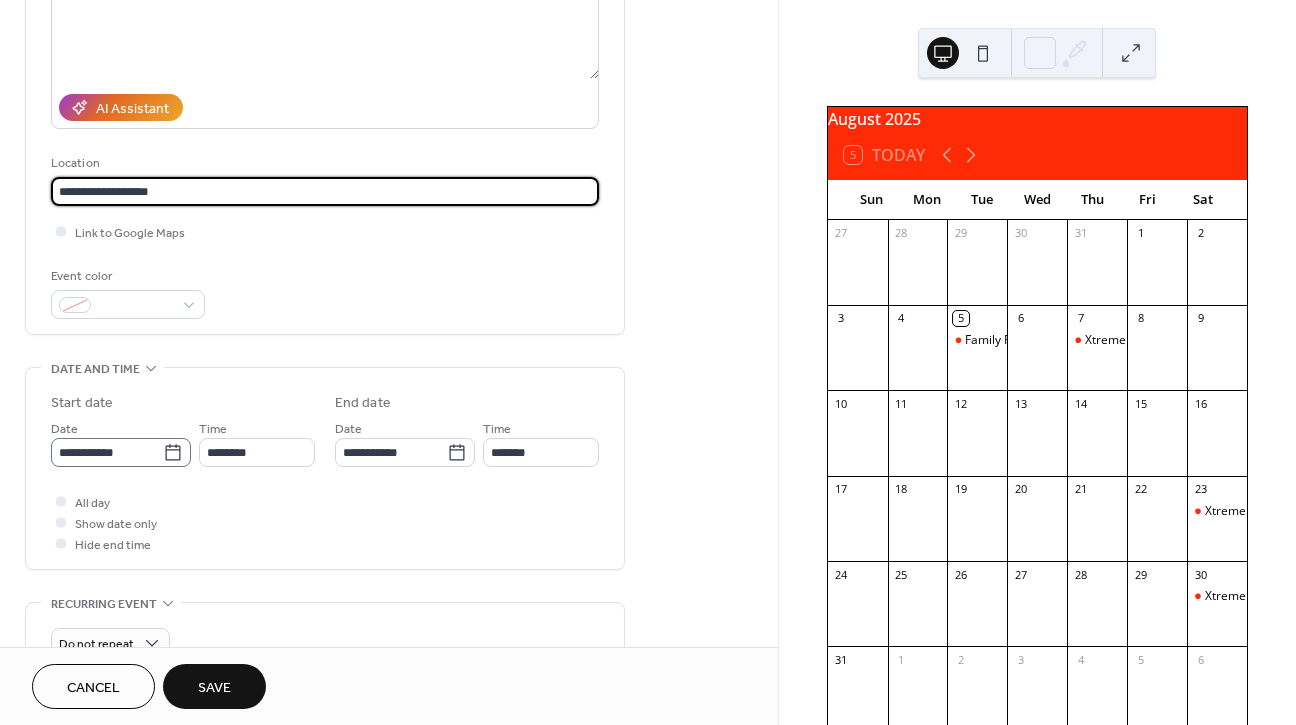 type on "**********" 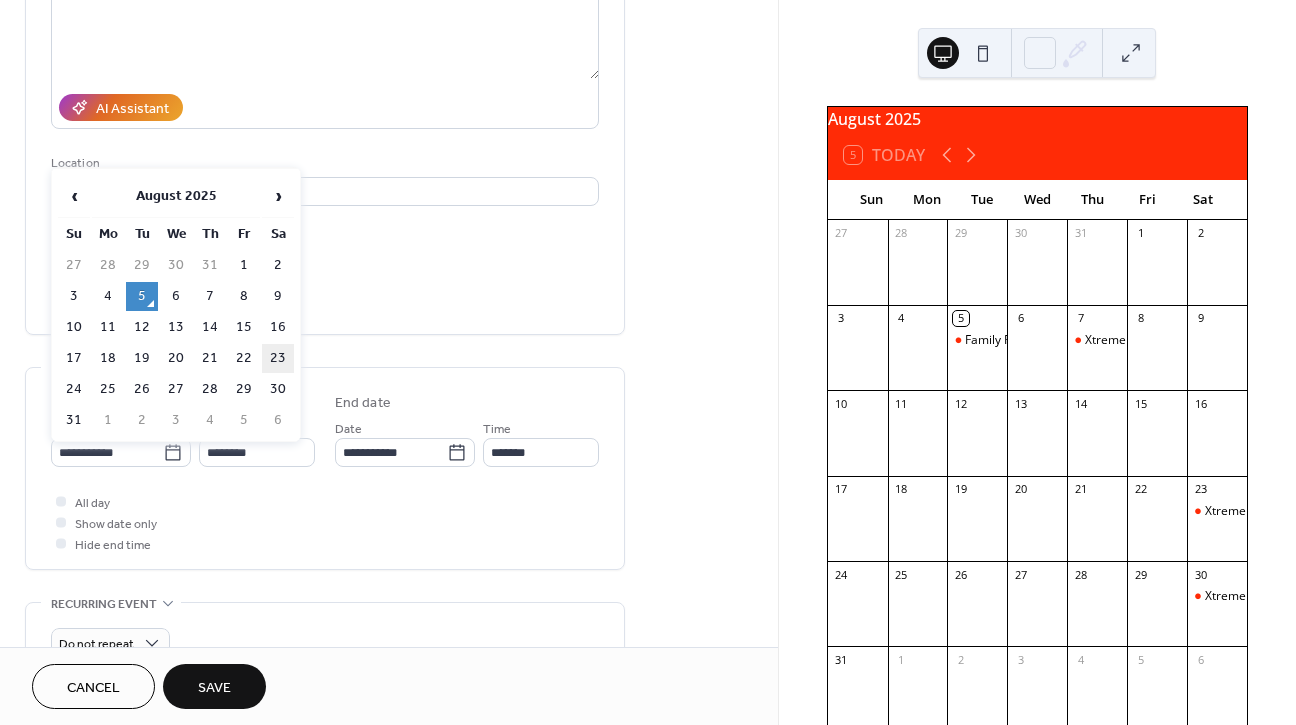 click on "23" at bounding box center (278, 358) 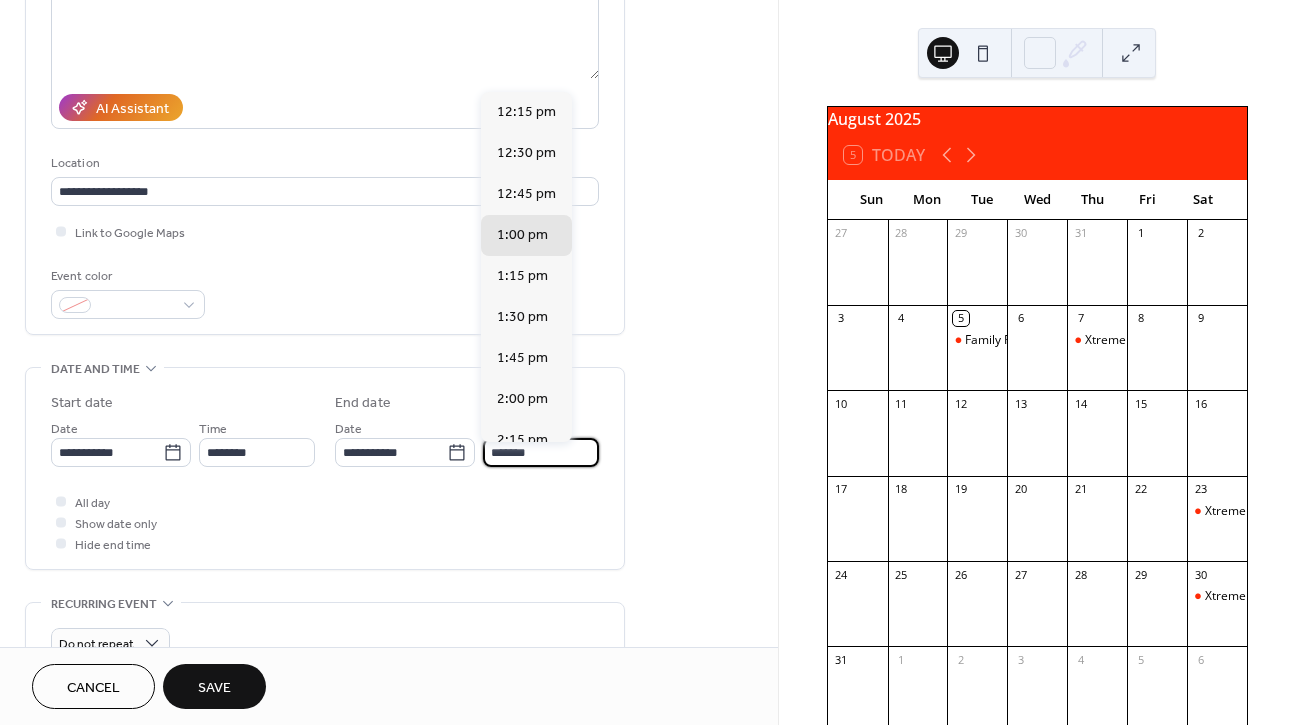 click on "*******" at bounding box center [541, 452] 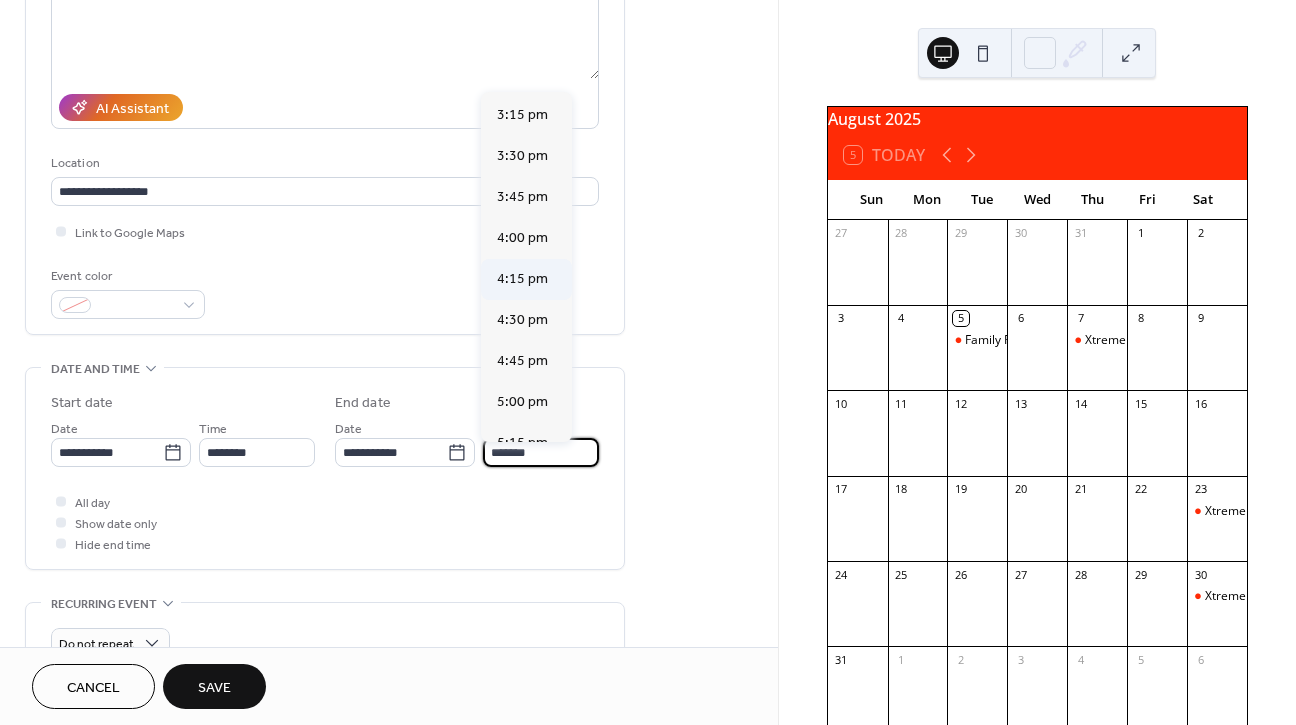 scroll, scrollTop: 490, scrollLeft: 0, axis: vertical 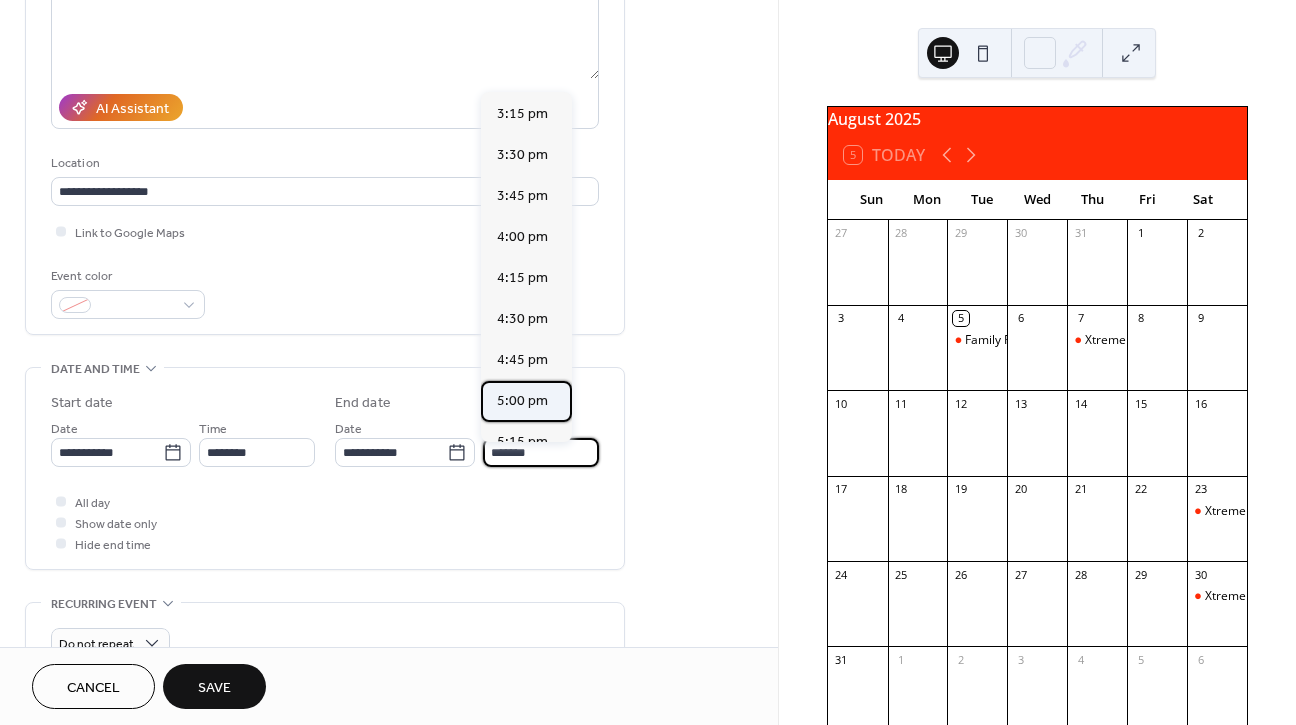 click on "5:00 pm" at bounding box center (522, 401) 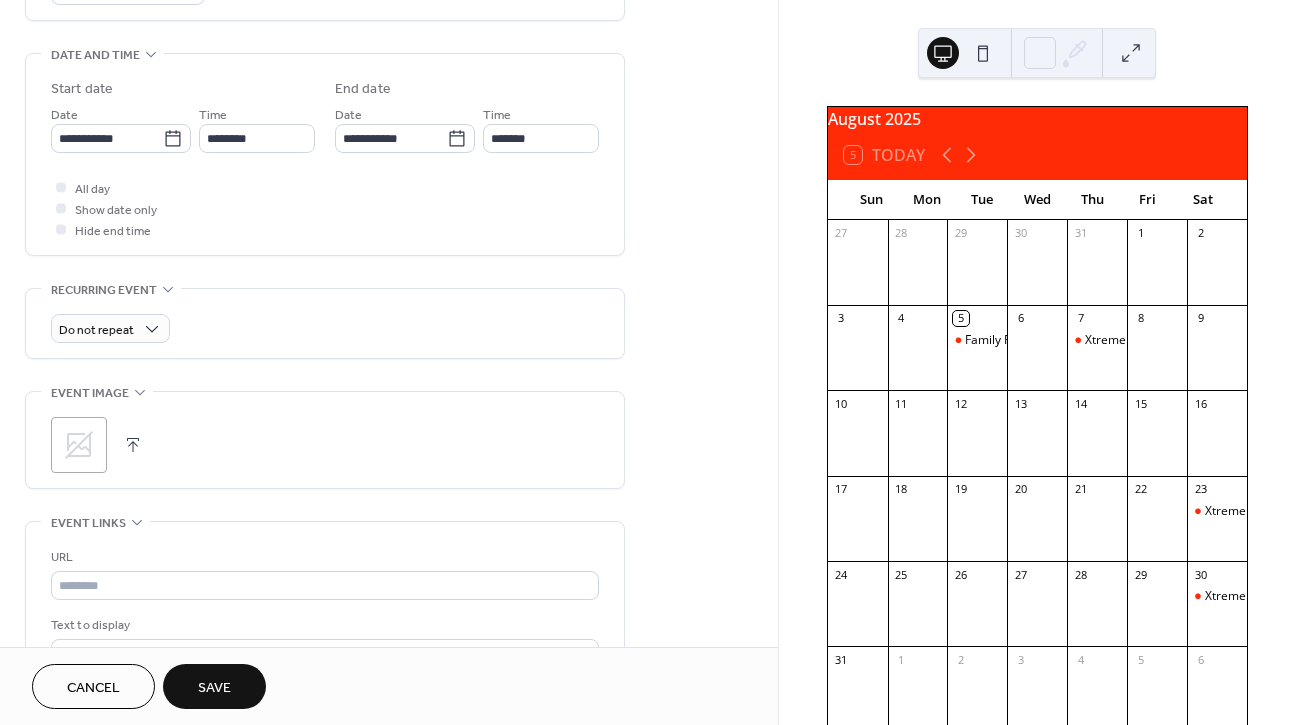 scroll, scrollTop: 641, scrollLeft: 0, axis: vertical 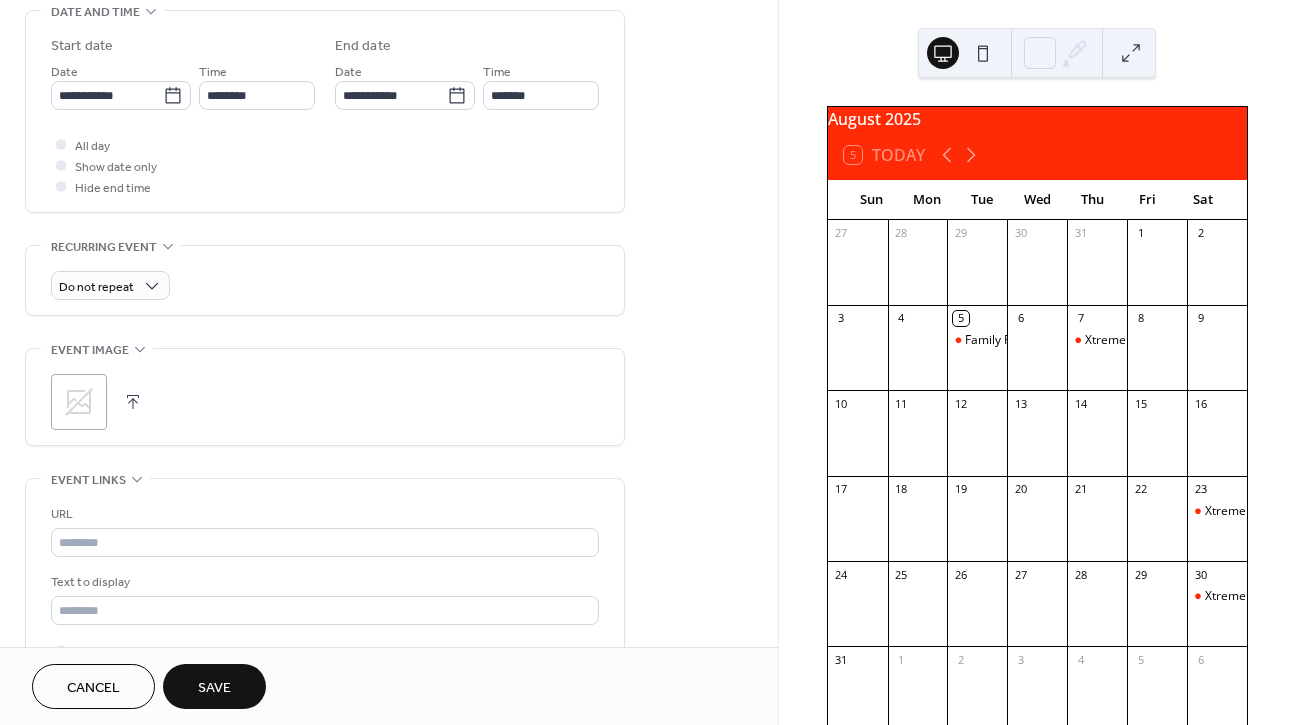 click on "Save" at bounding box center (214, 688) 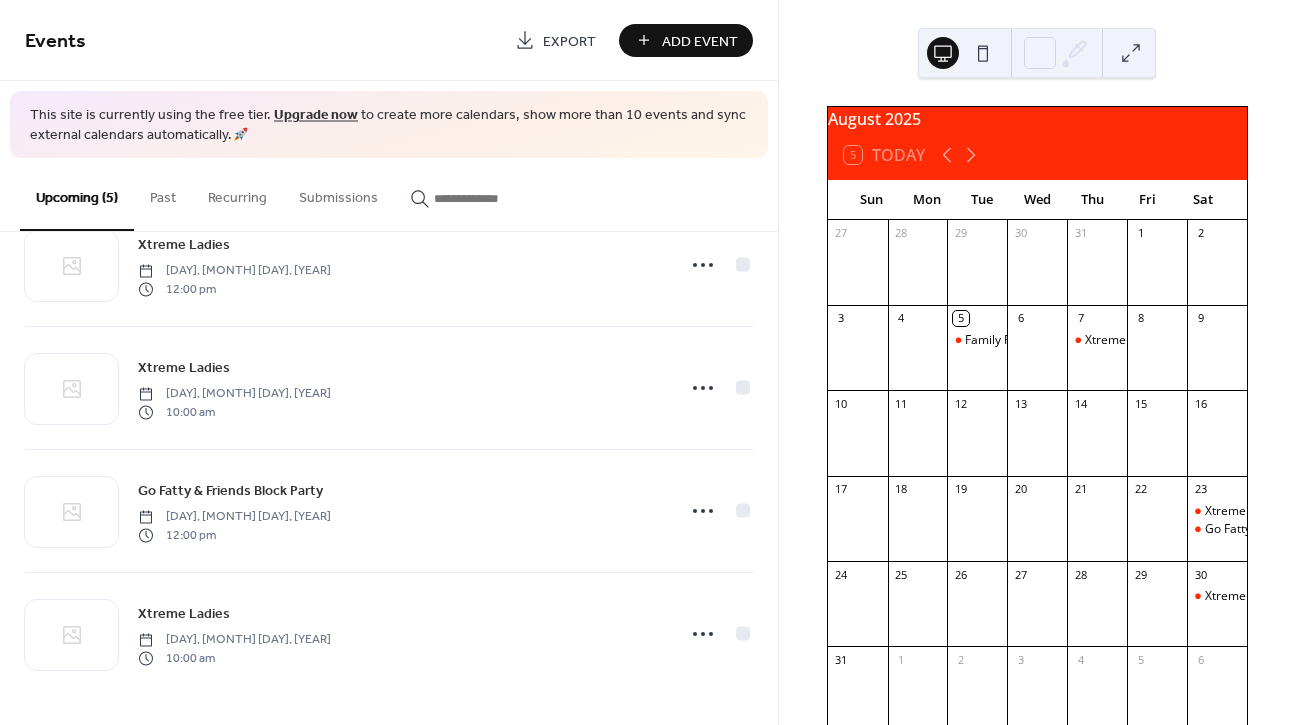 scroll, scrollTop: 180, scrollLeft: 0, axis: vertical 